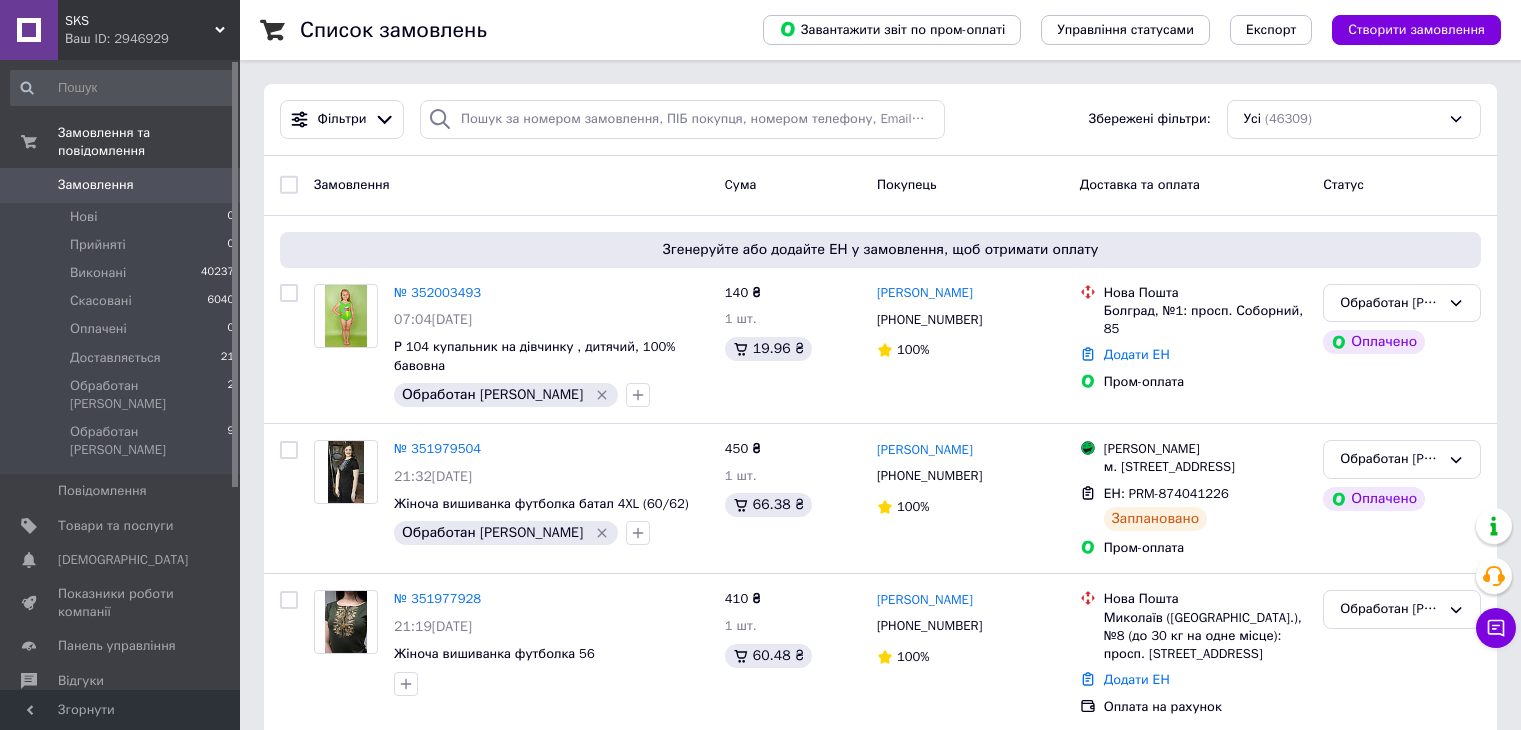 scroll, scrollTop: 0, scrollLeft: 0, axis: both 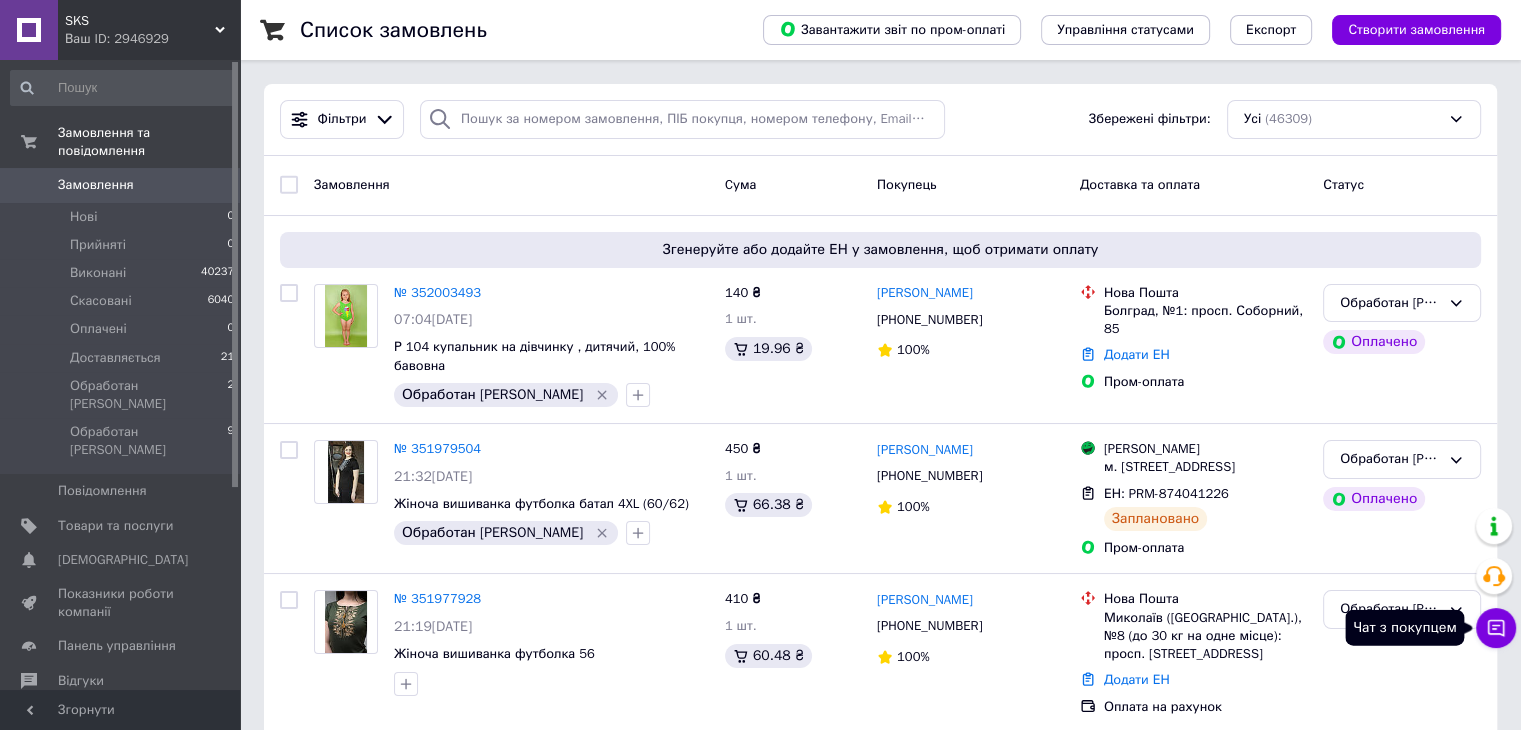 click 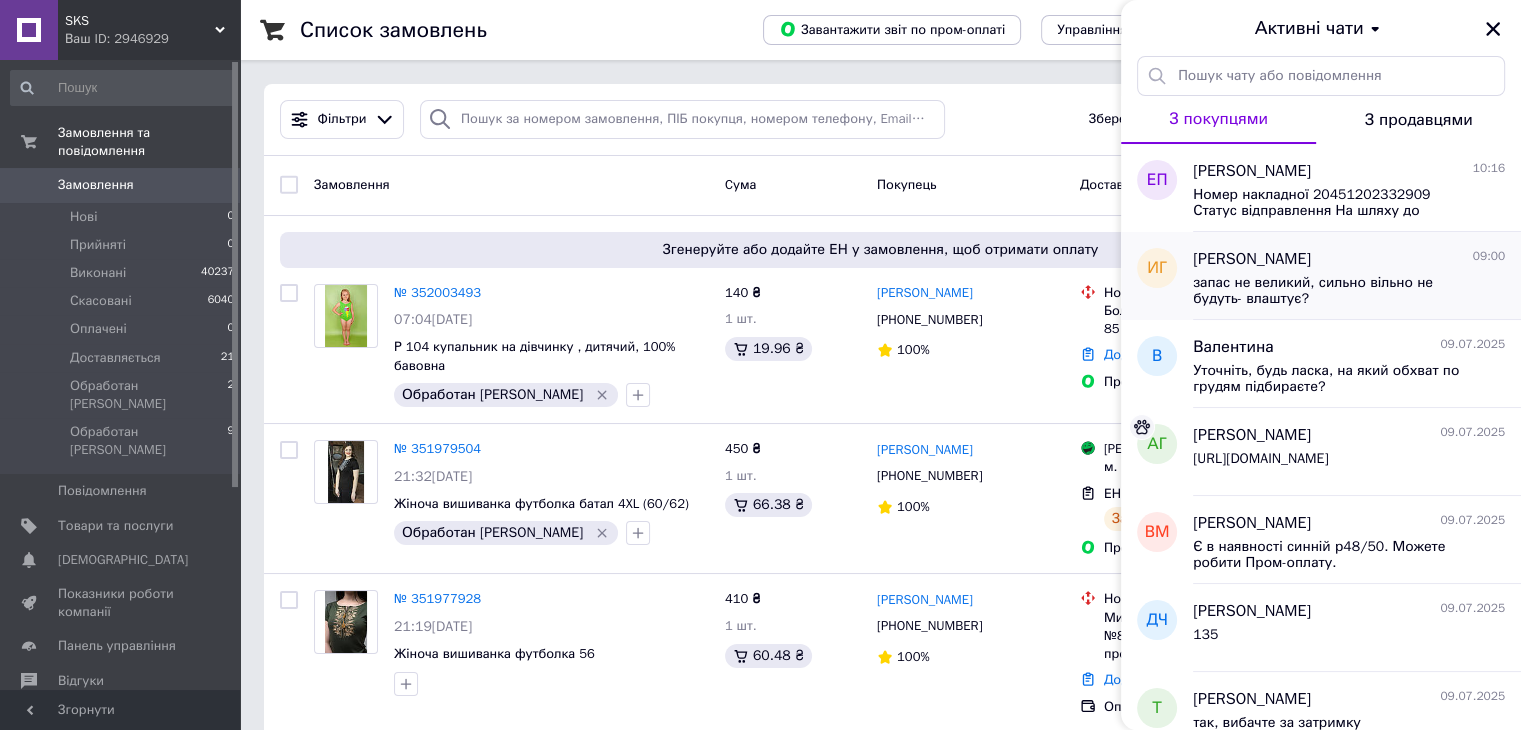 click on "запас не великий, сильно вільно не будуть- влаштує?" at bounding box center [1349, 289] 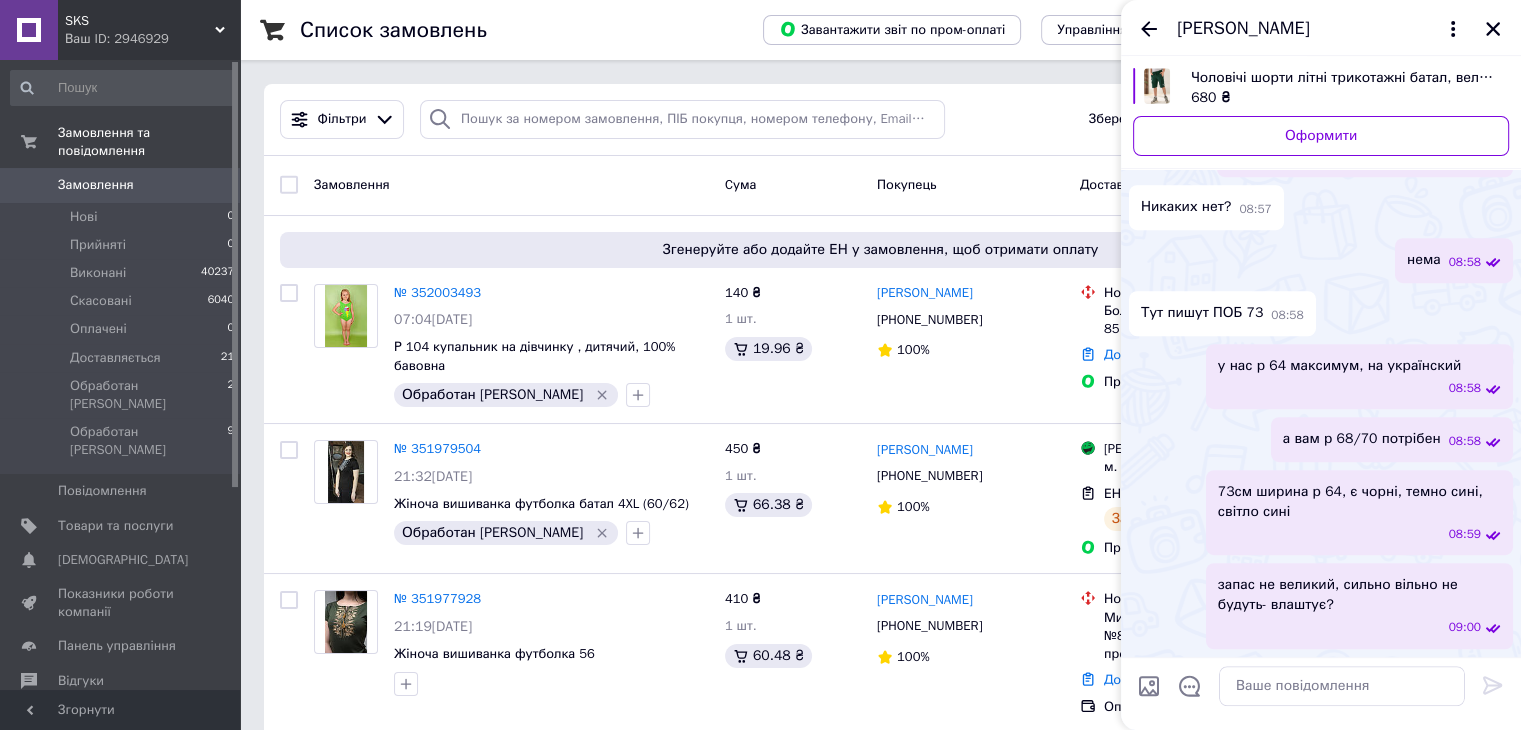 scroll, scrollTop: 1320, scrollLeft: 0, axis: vertical 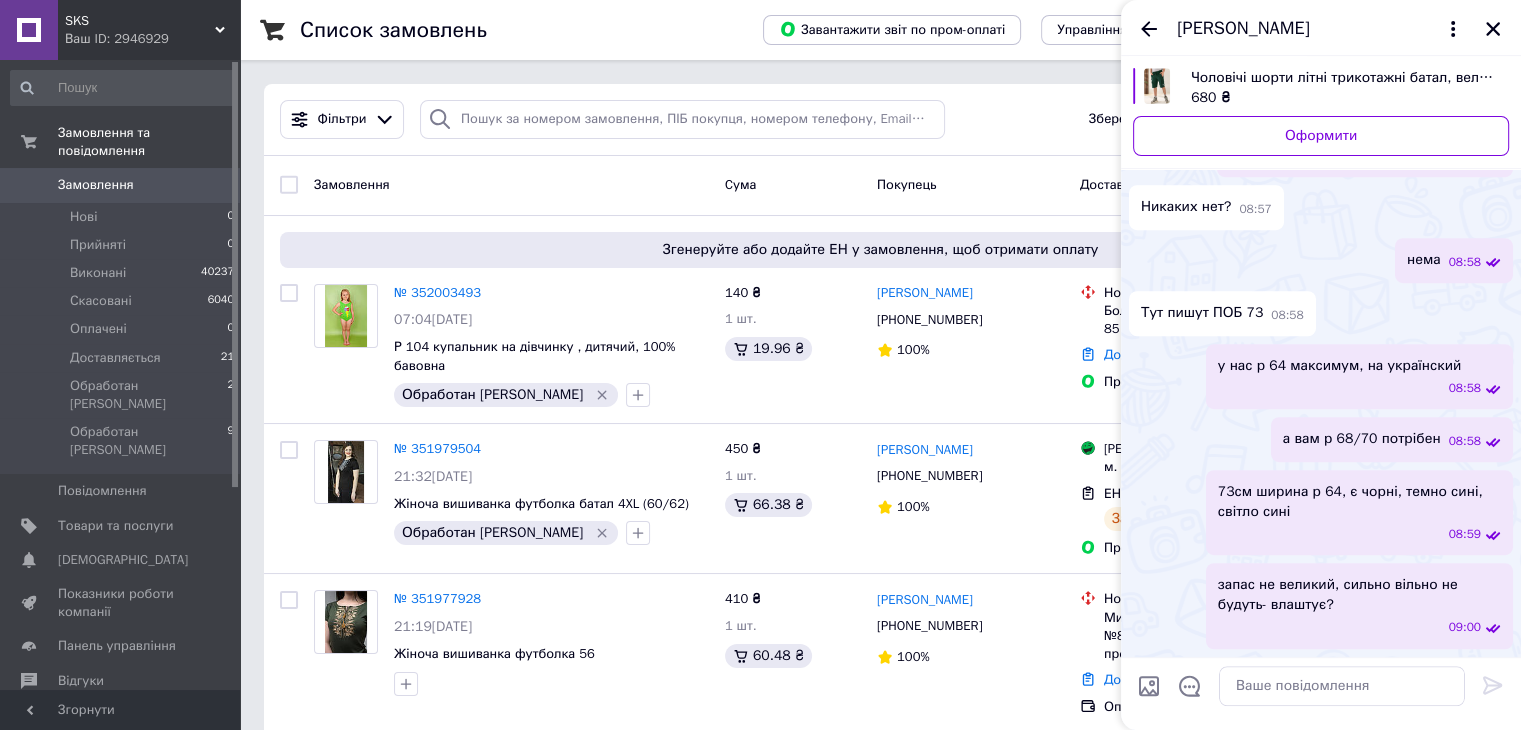 click on "[PERSON_NAME]" at bounding box center (1243, 29) 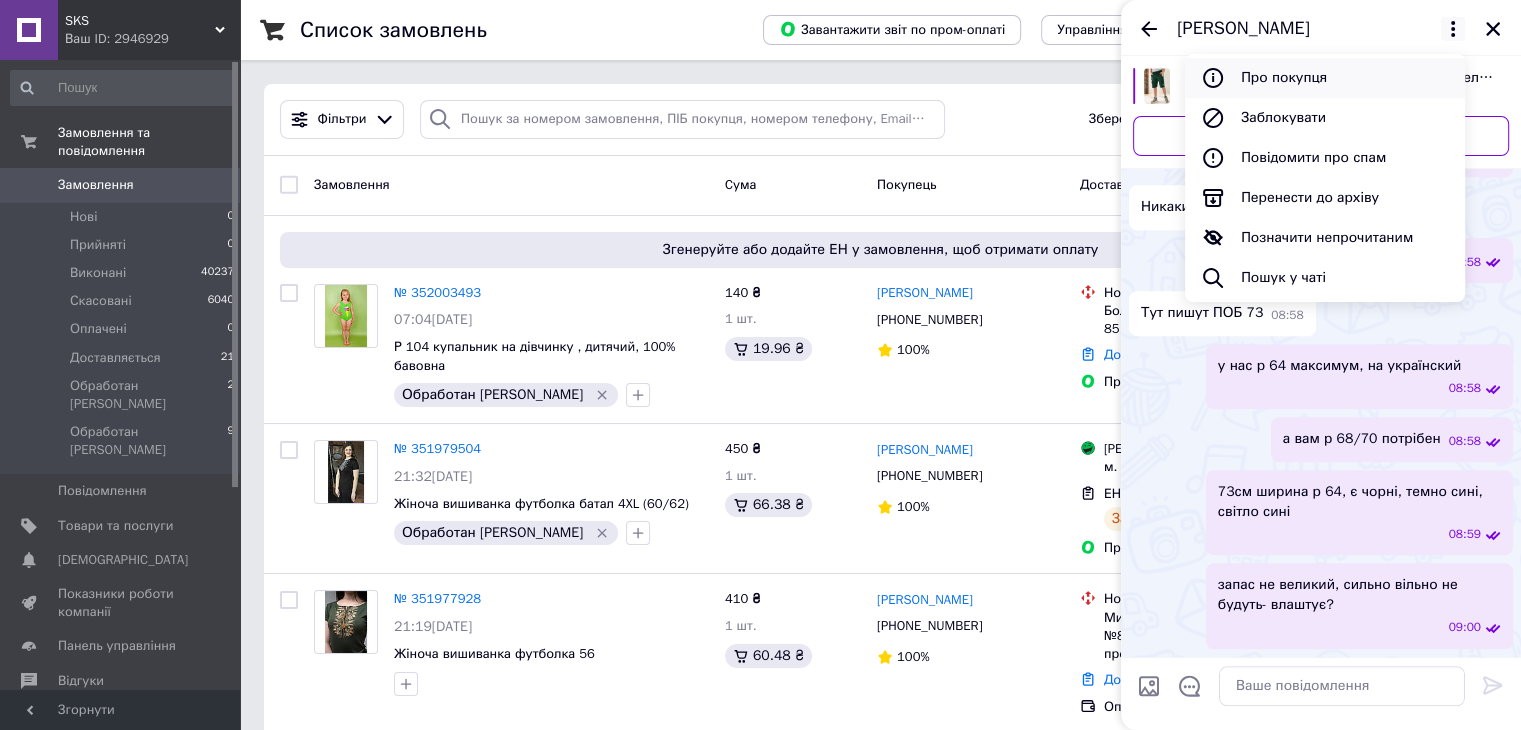 click on "Про покупця" at bounding box center (1325, 78) 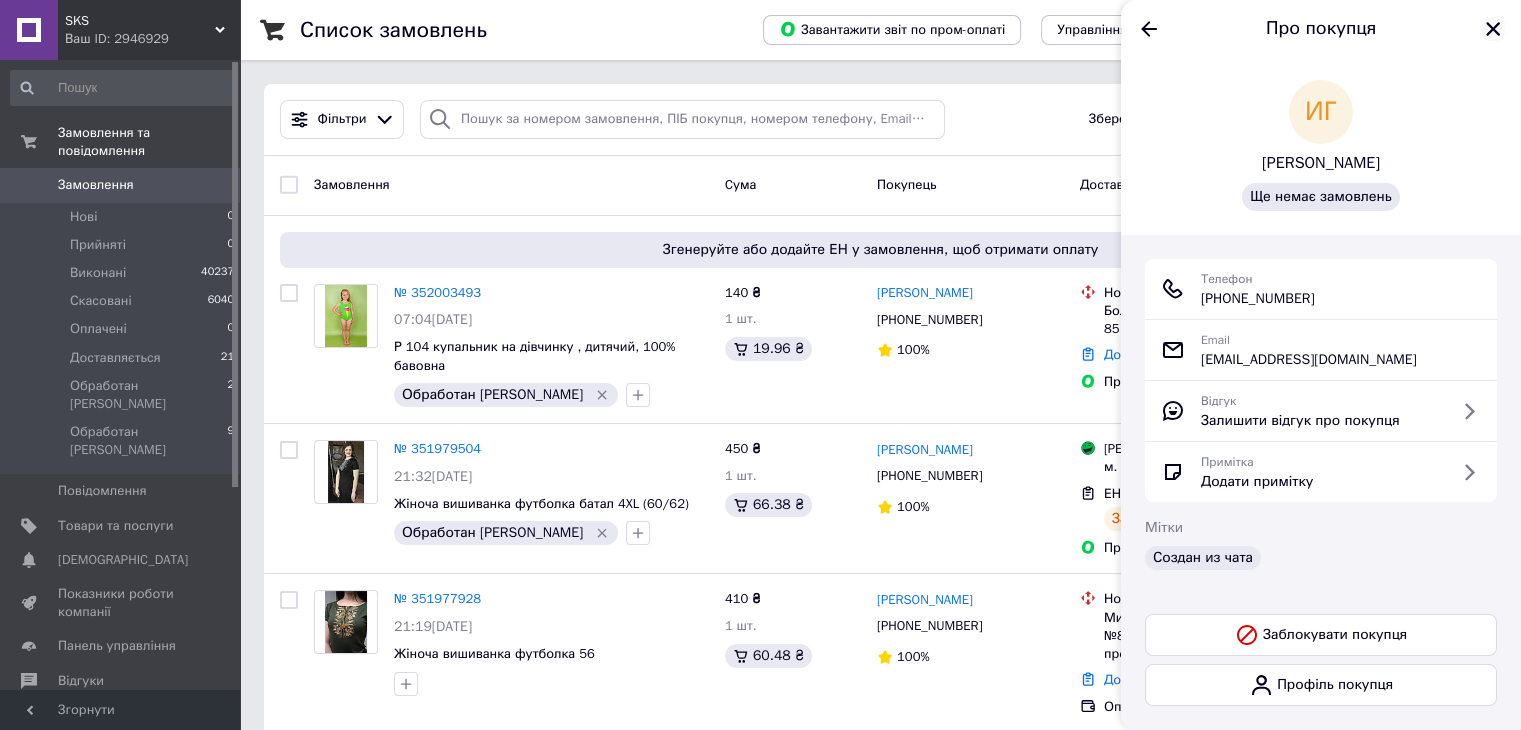 click 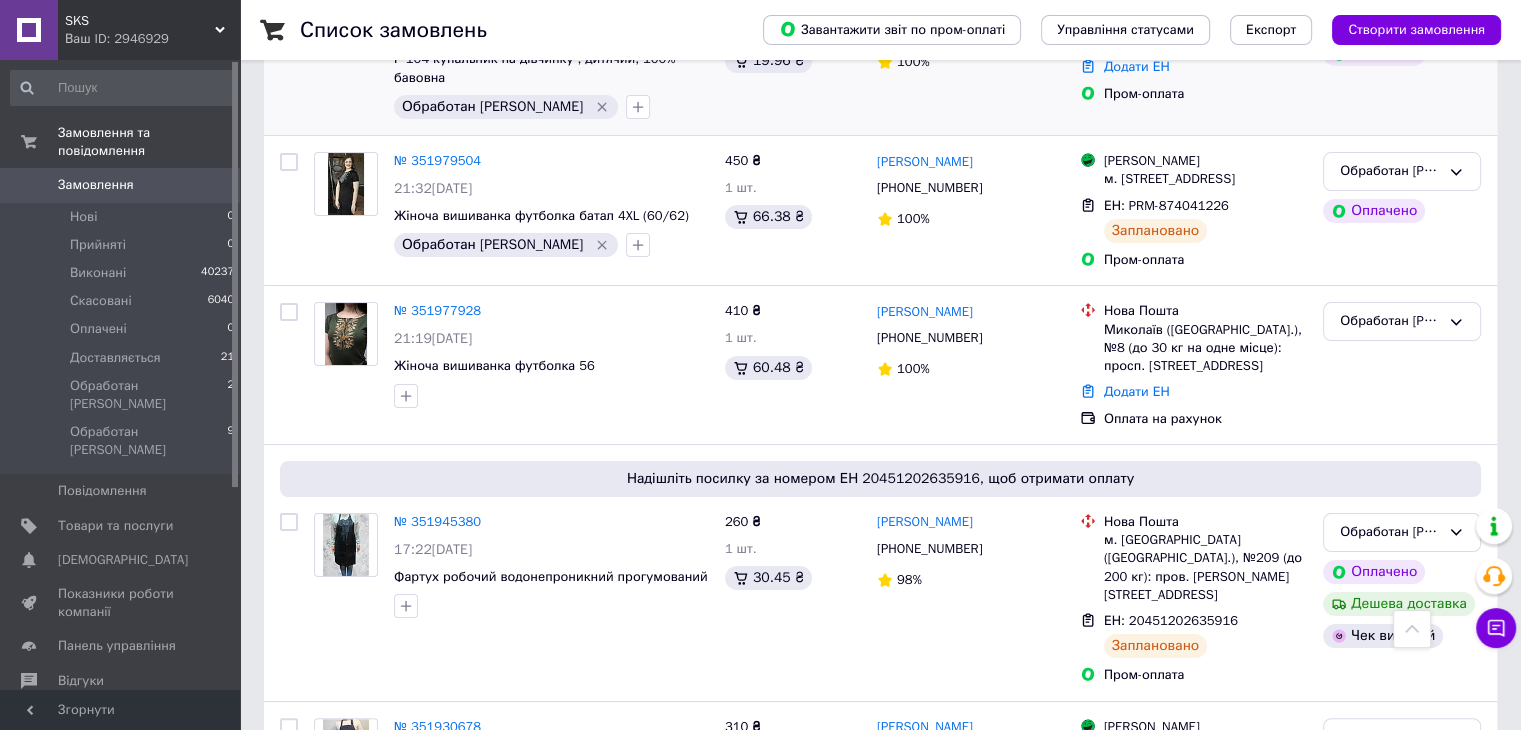 scroll, scrollTop: 0, scrollLeft: 0, axis: both 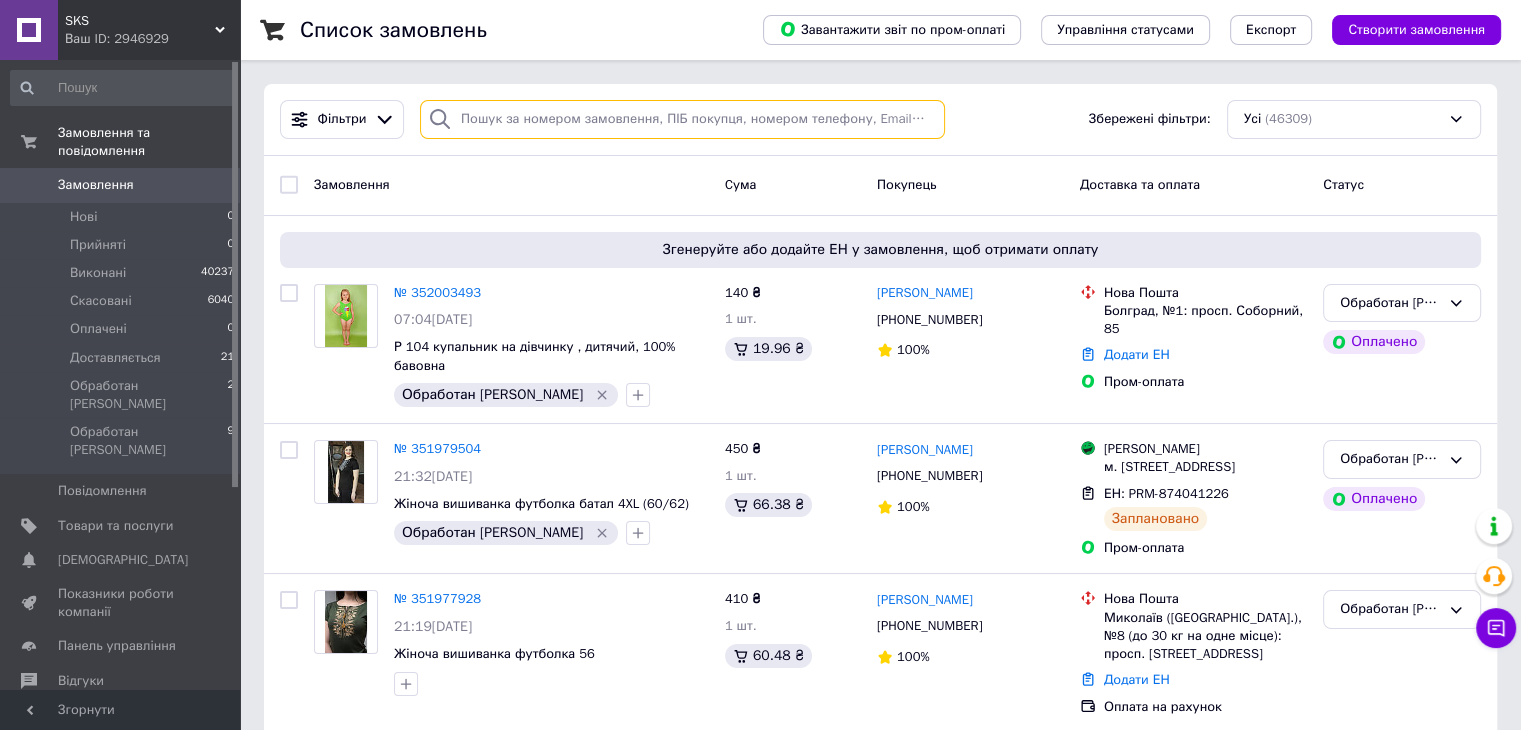 click at bounding box center [682, 119] 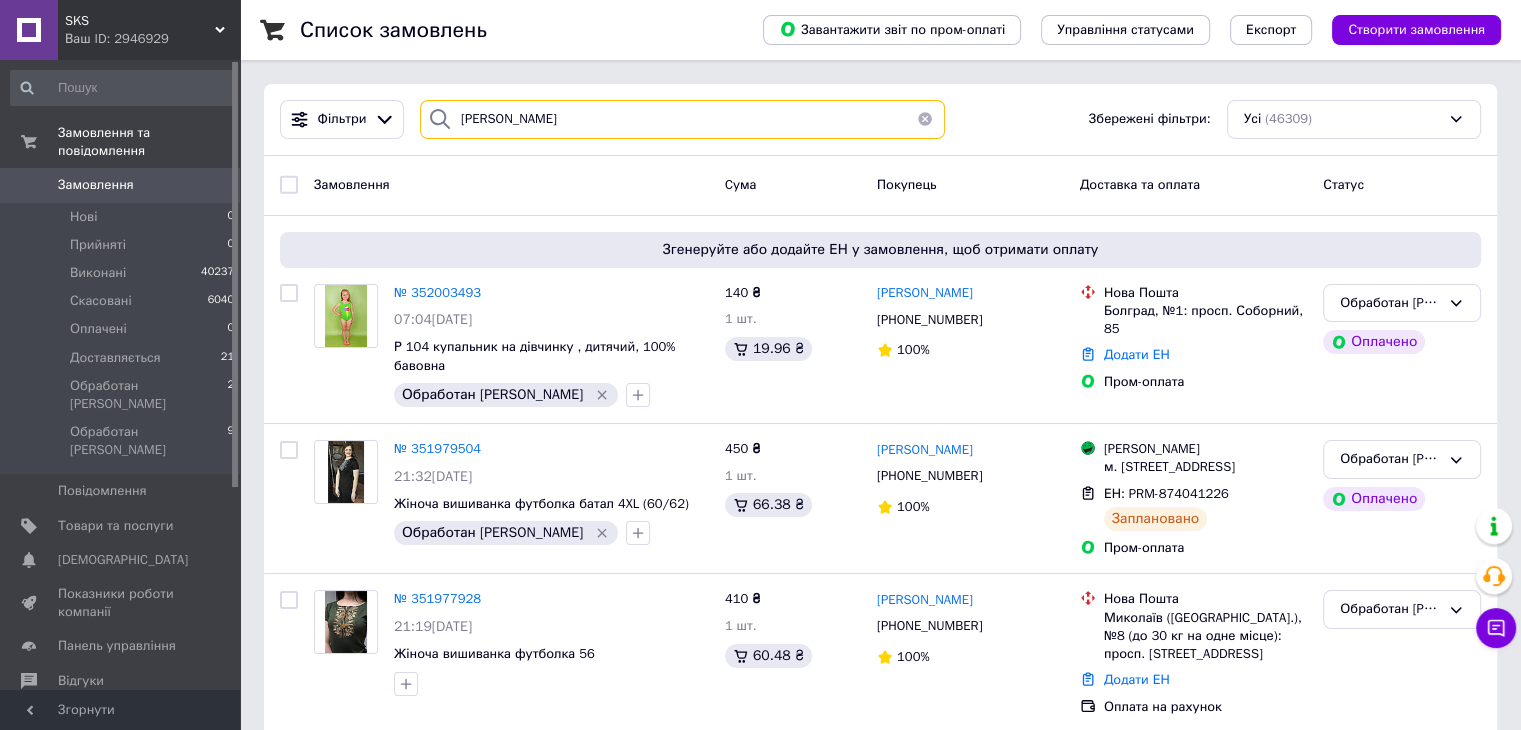 type on "ведмеденко" 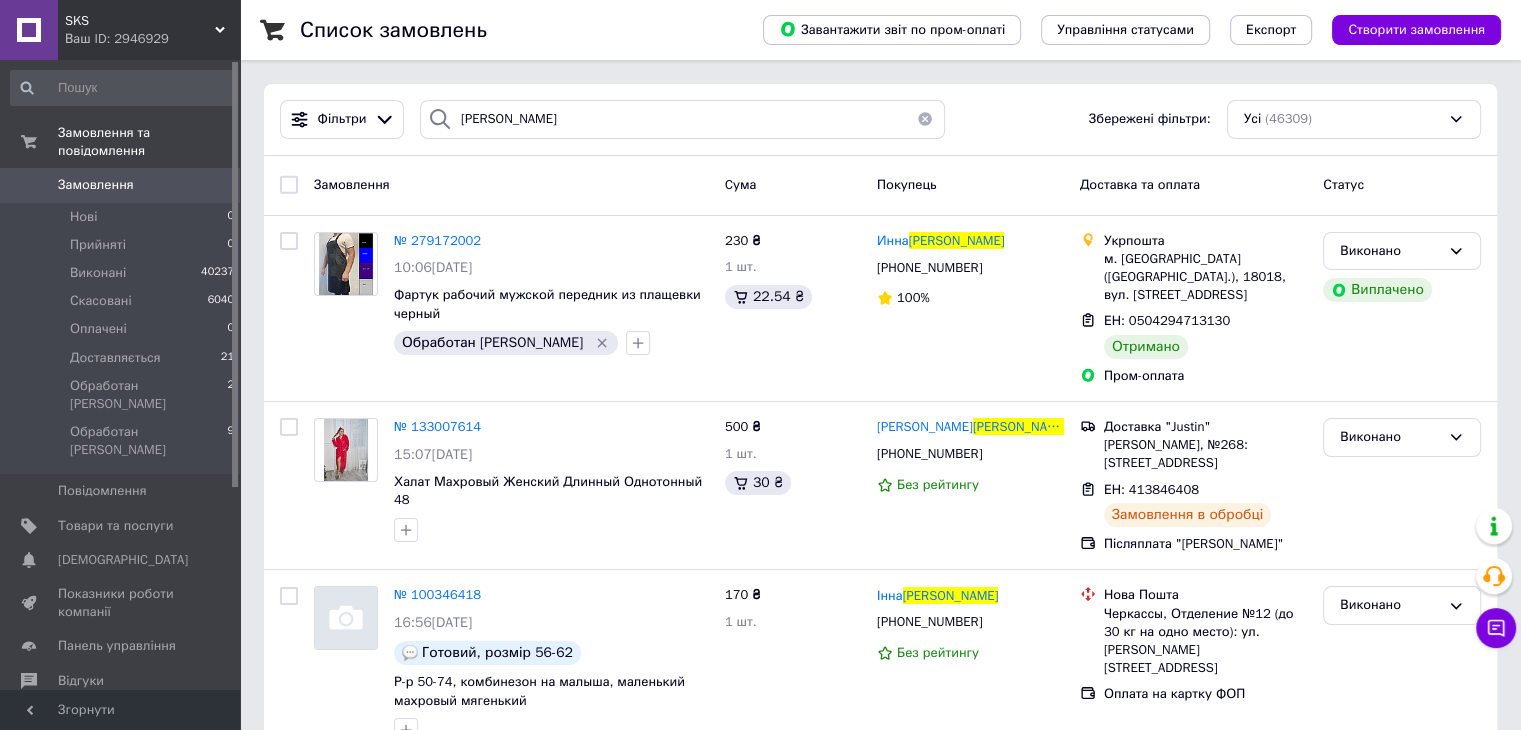 click on "Замовлення" at bounding box center [96, 185] 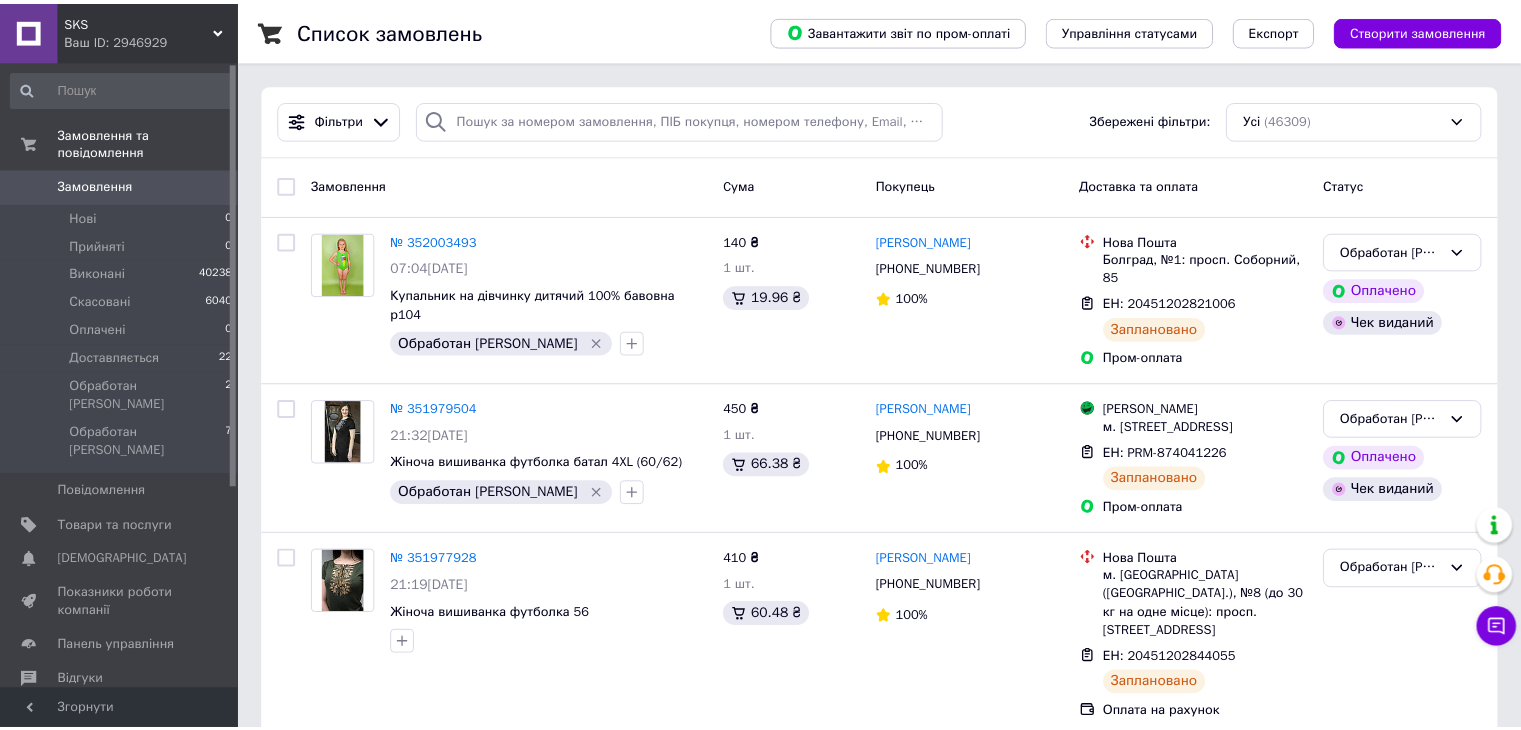 scroll, scrollTop: 0, scrollLeft: 0, axis: both 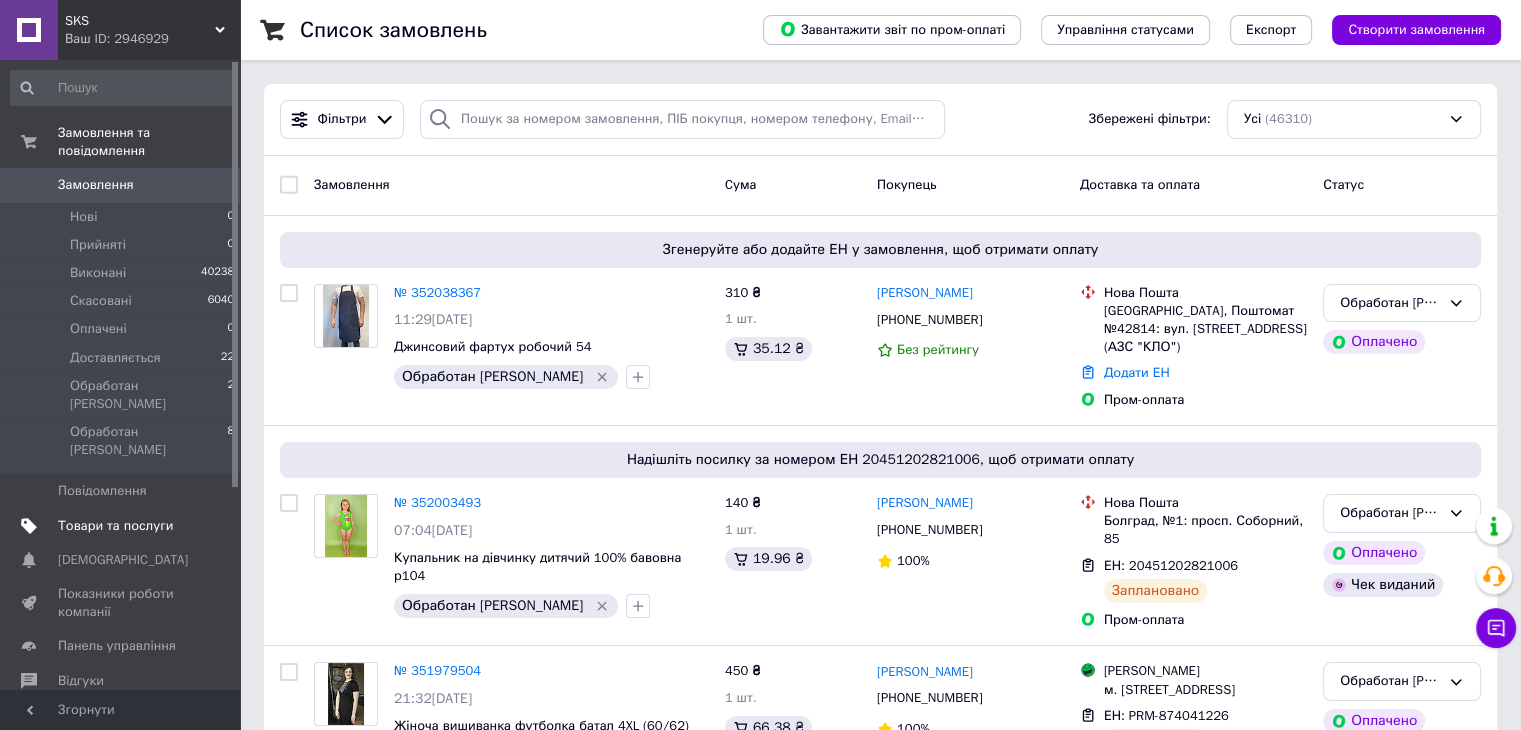 click on "Товари та послуги" at bounding box center [115, 526] 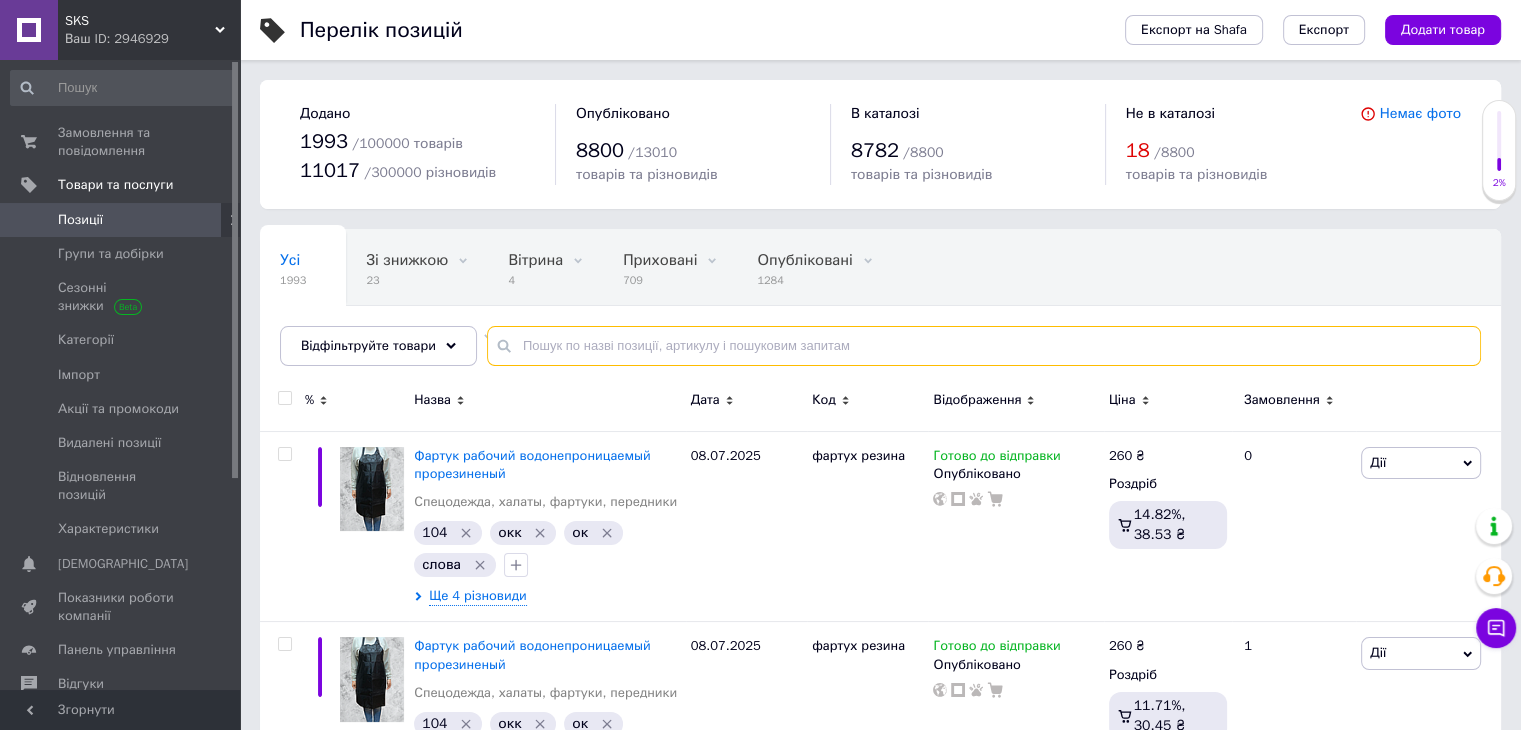 click at bounding box center [984, 346] 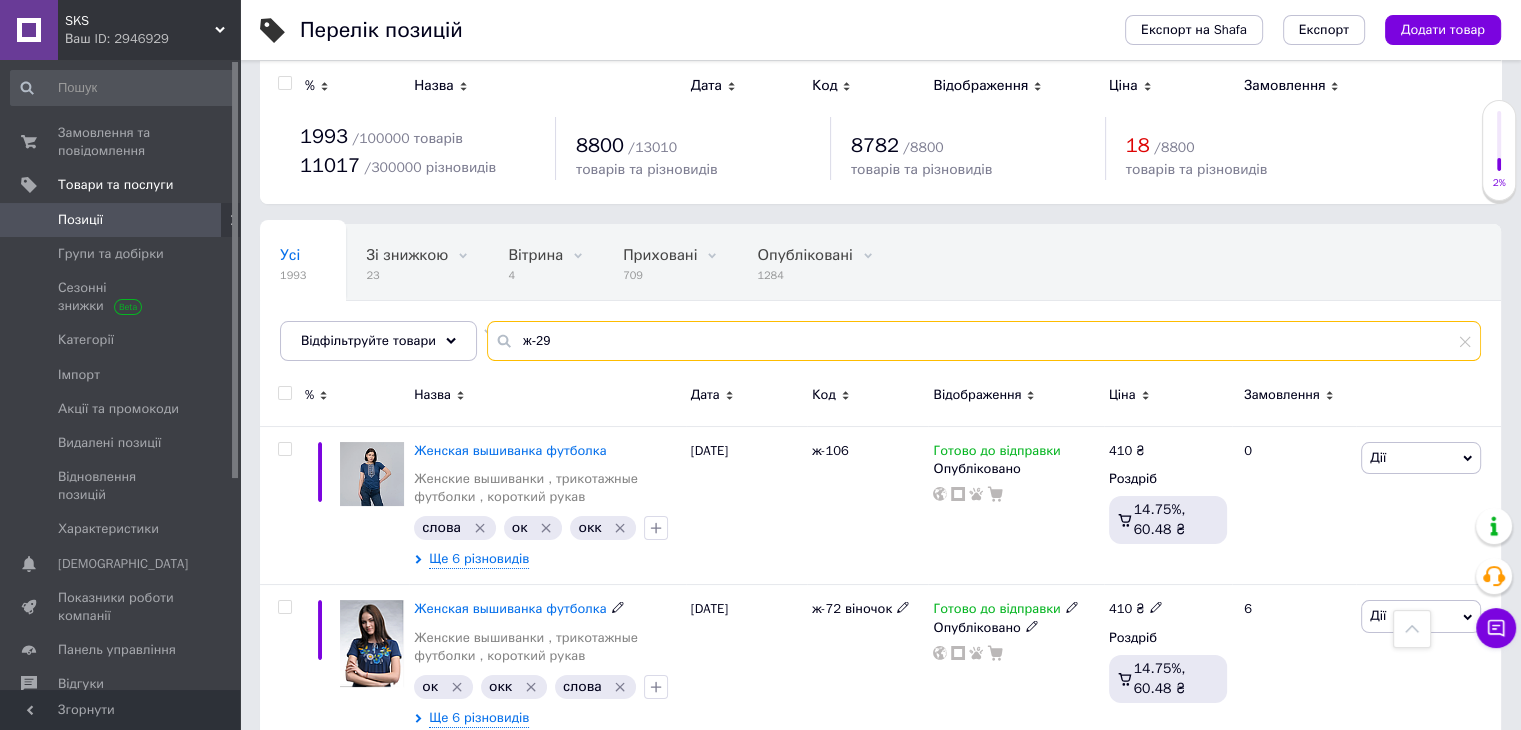 scroll, scrollTop: 0, scrollLeft: 0, axis: both 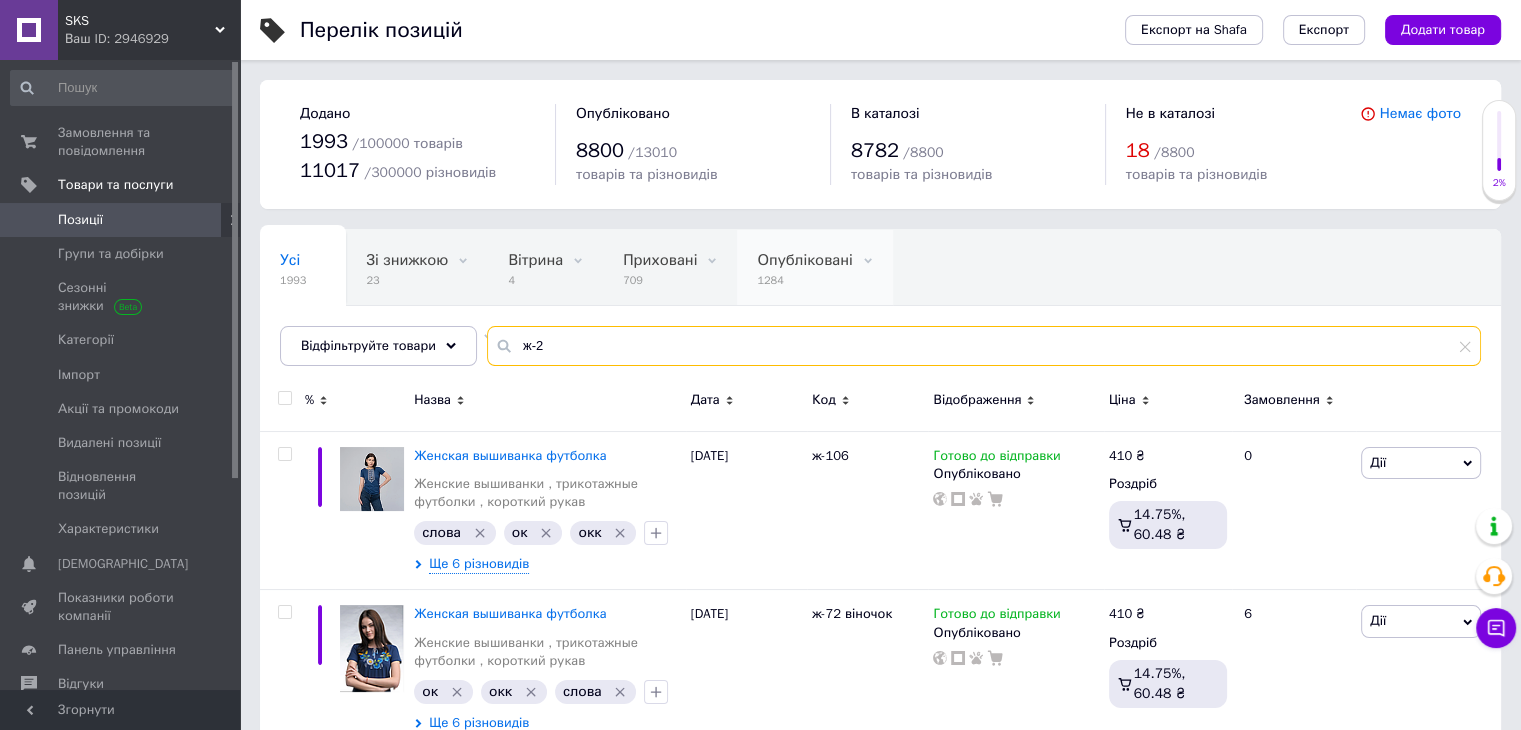 type on "ж-2" 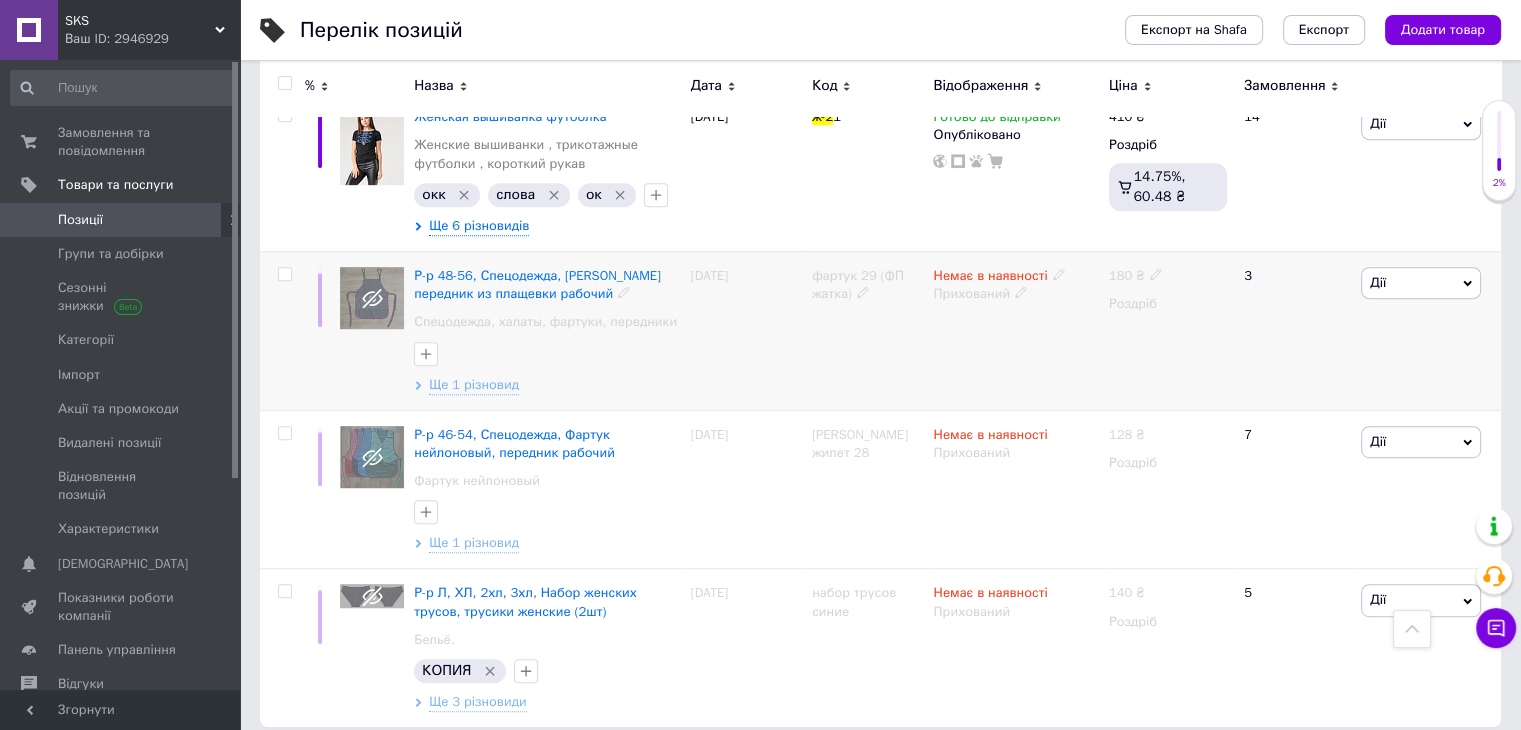 scroll, scrollTop: 1014, scrollLeft: 0, axis: vertical 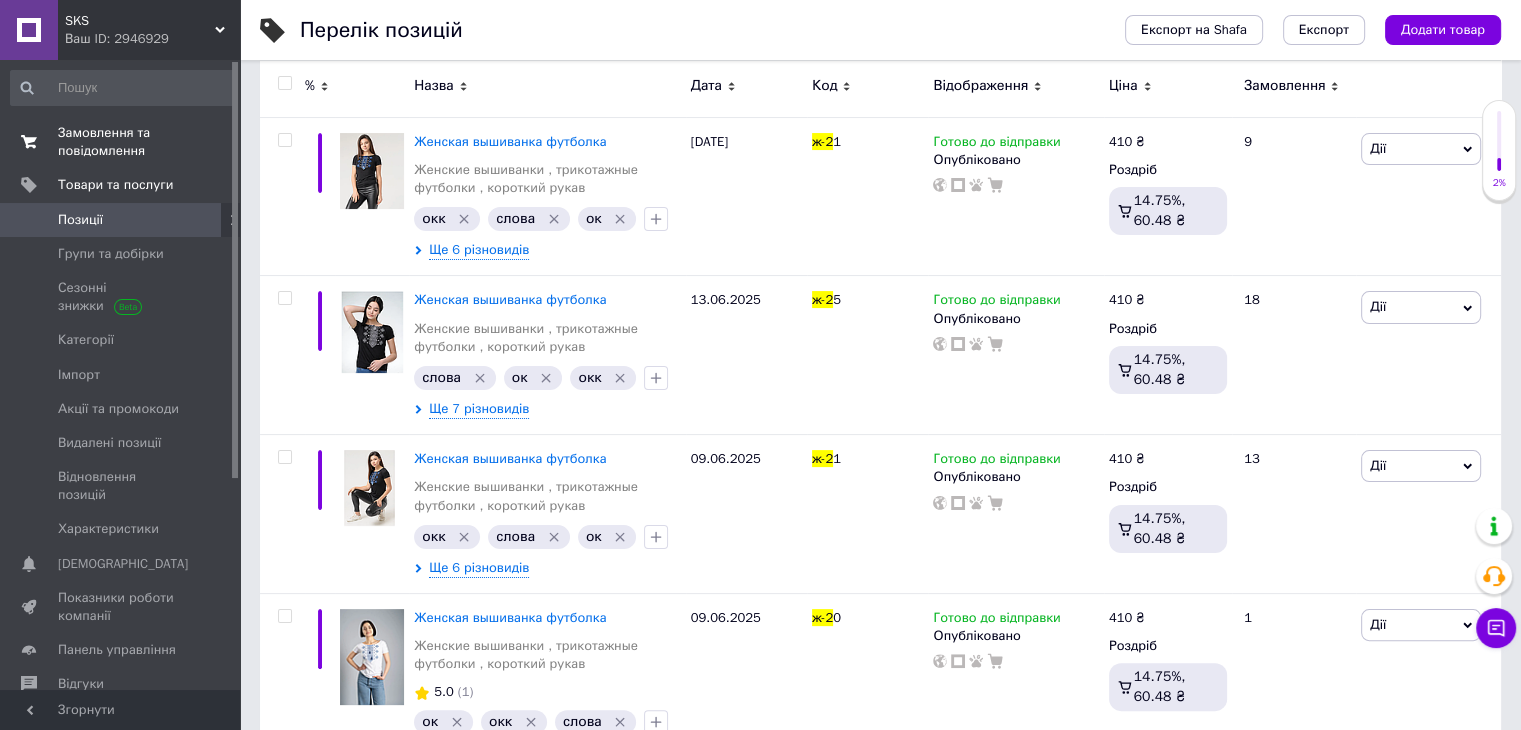 click on "Замовлення та повідомлення" at bounding box center (121, 142) 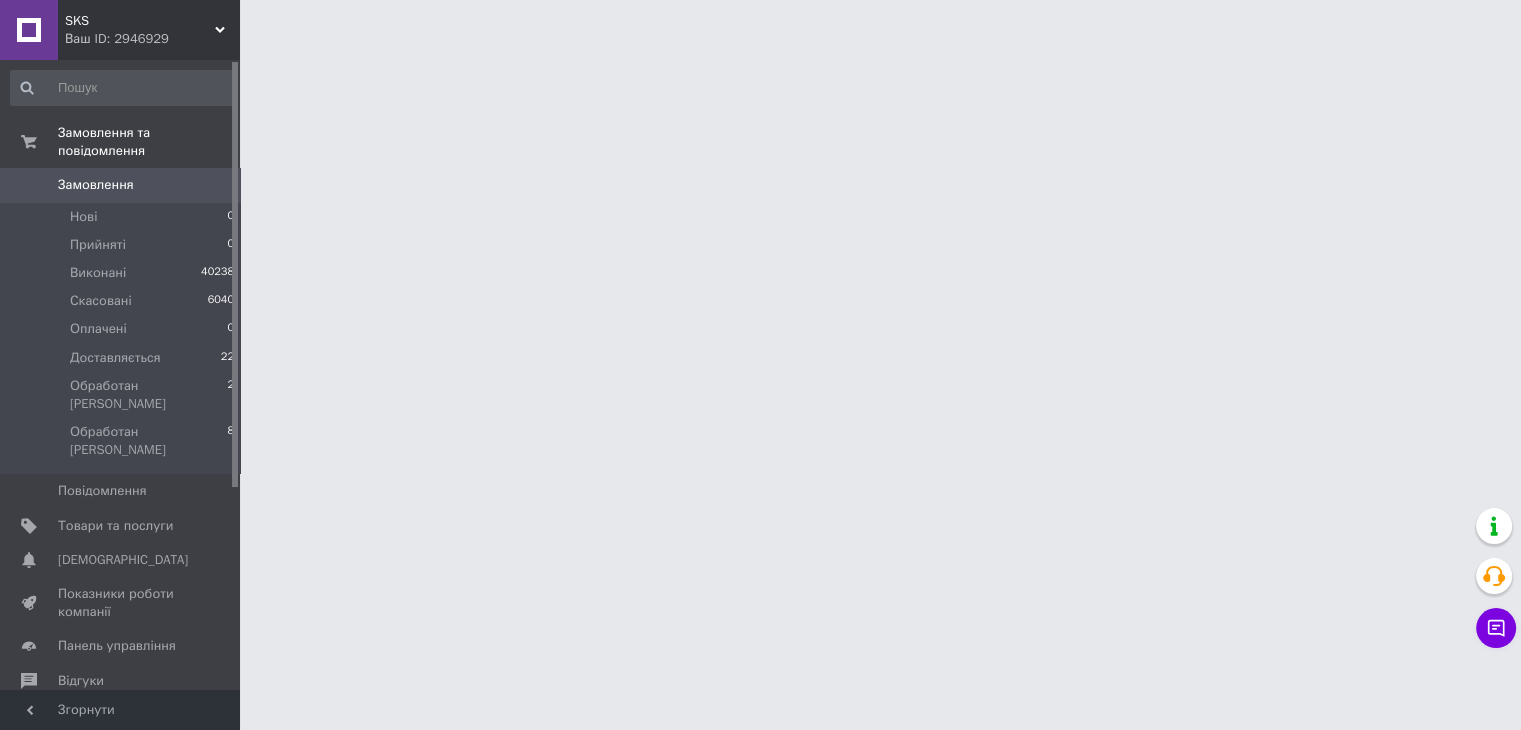 scroll, scrollTop: 0, scrollLeft: 0, axis: both 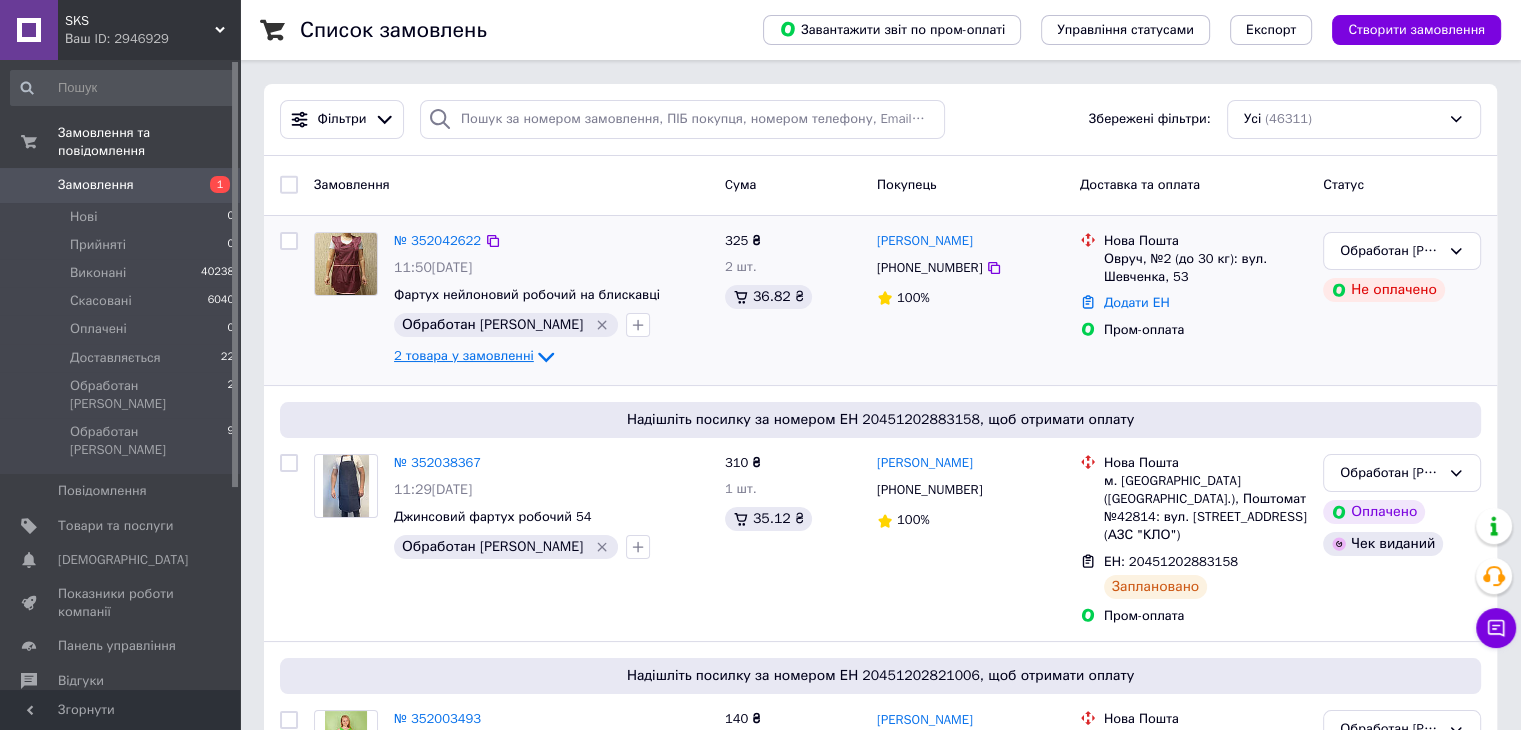 click on "2 товара у замовленні" at bounding box center (464, 355) 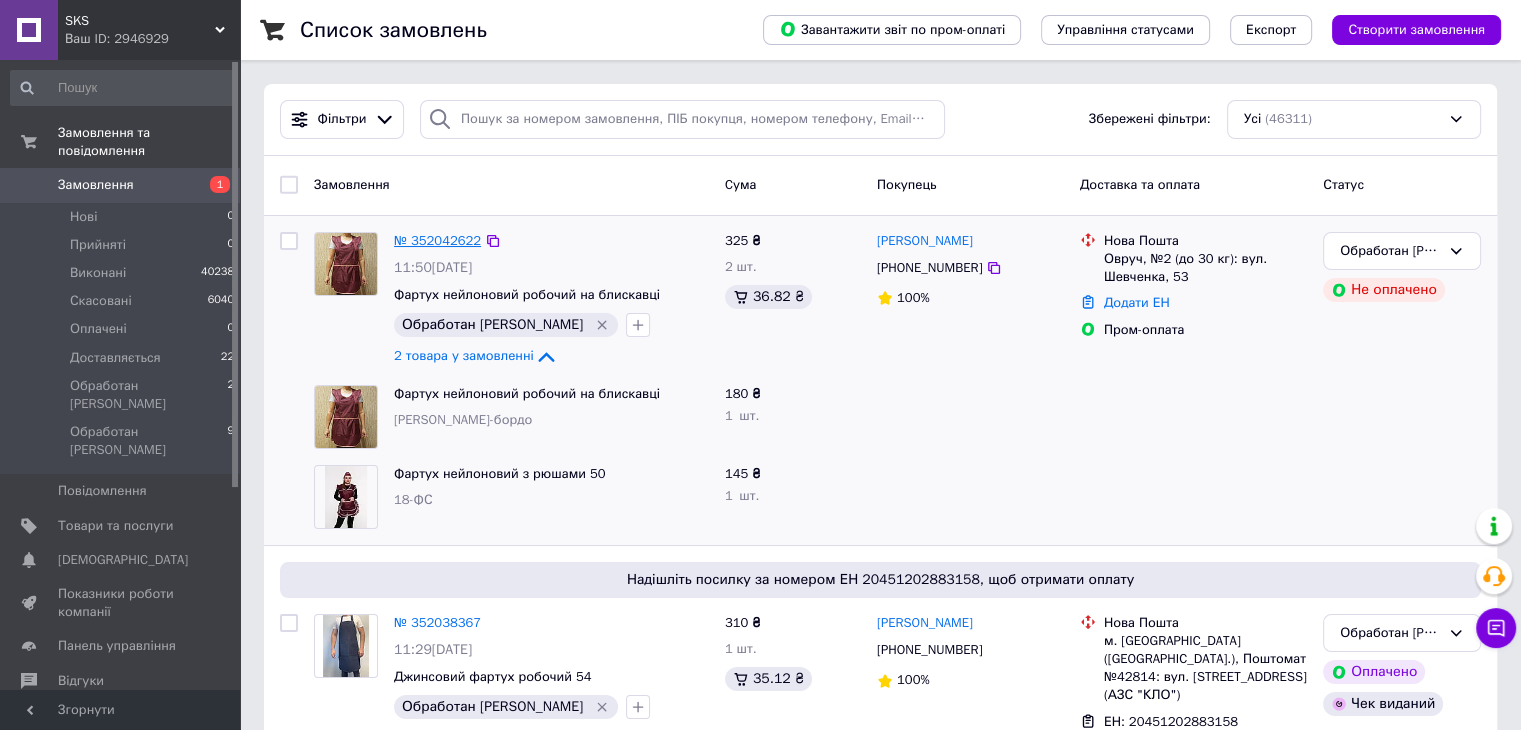click on "№ 352042622" at bounding box center (437, 240) 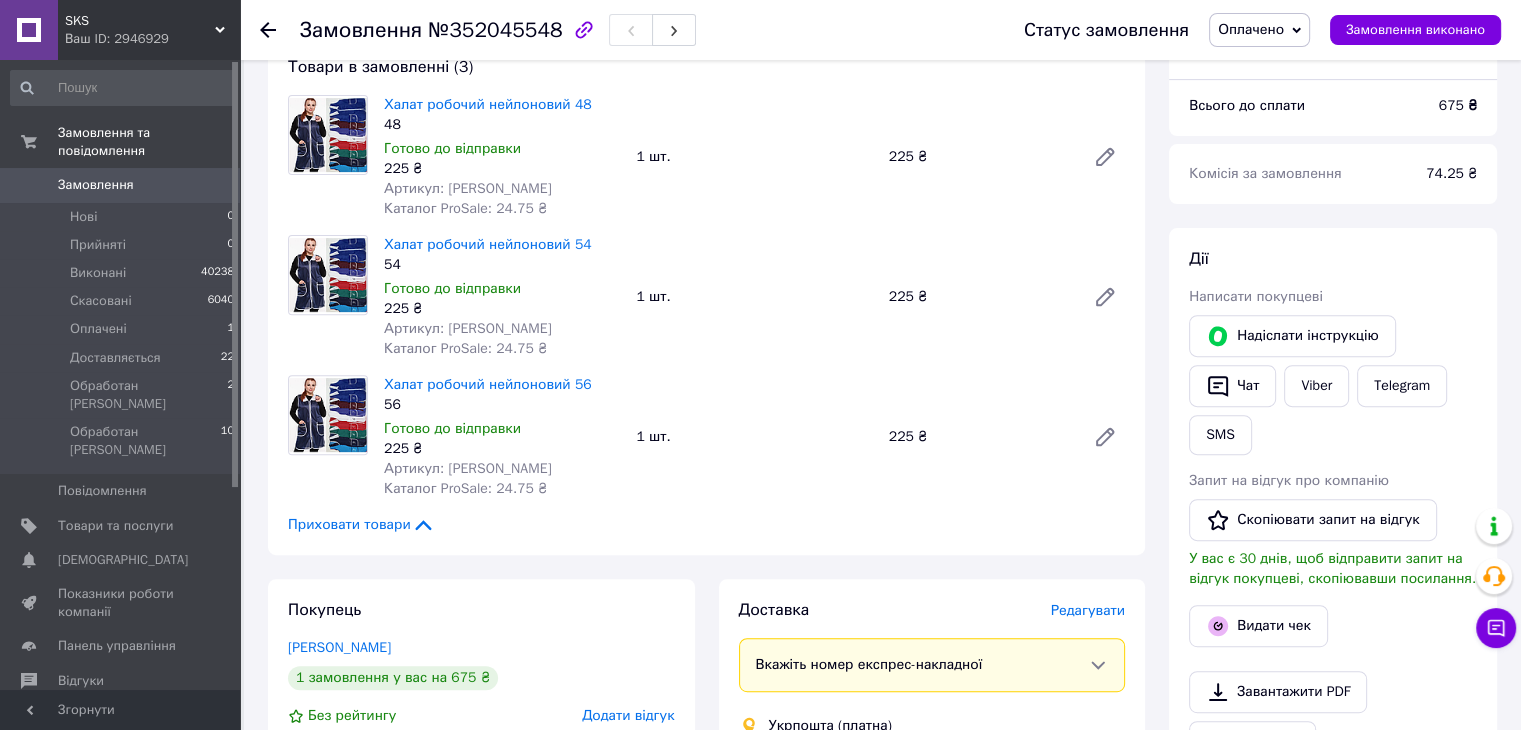 scroll, scrollTop: 700, scrollLeft: 0, axis: vertical 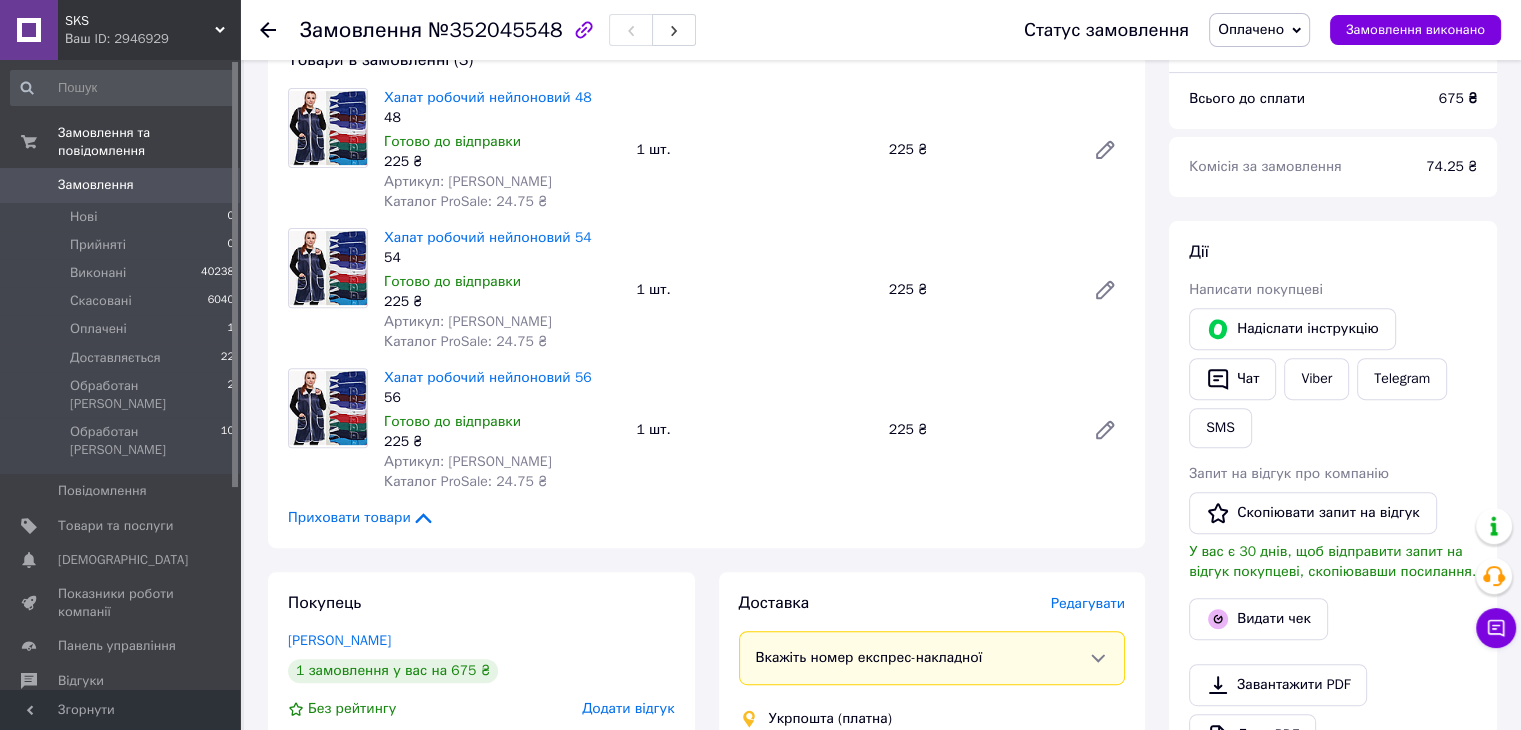 click on "Замовлення" at bounding box center (121, 185) 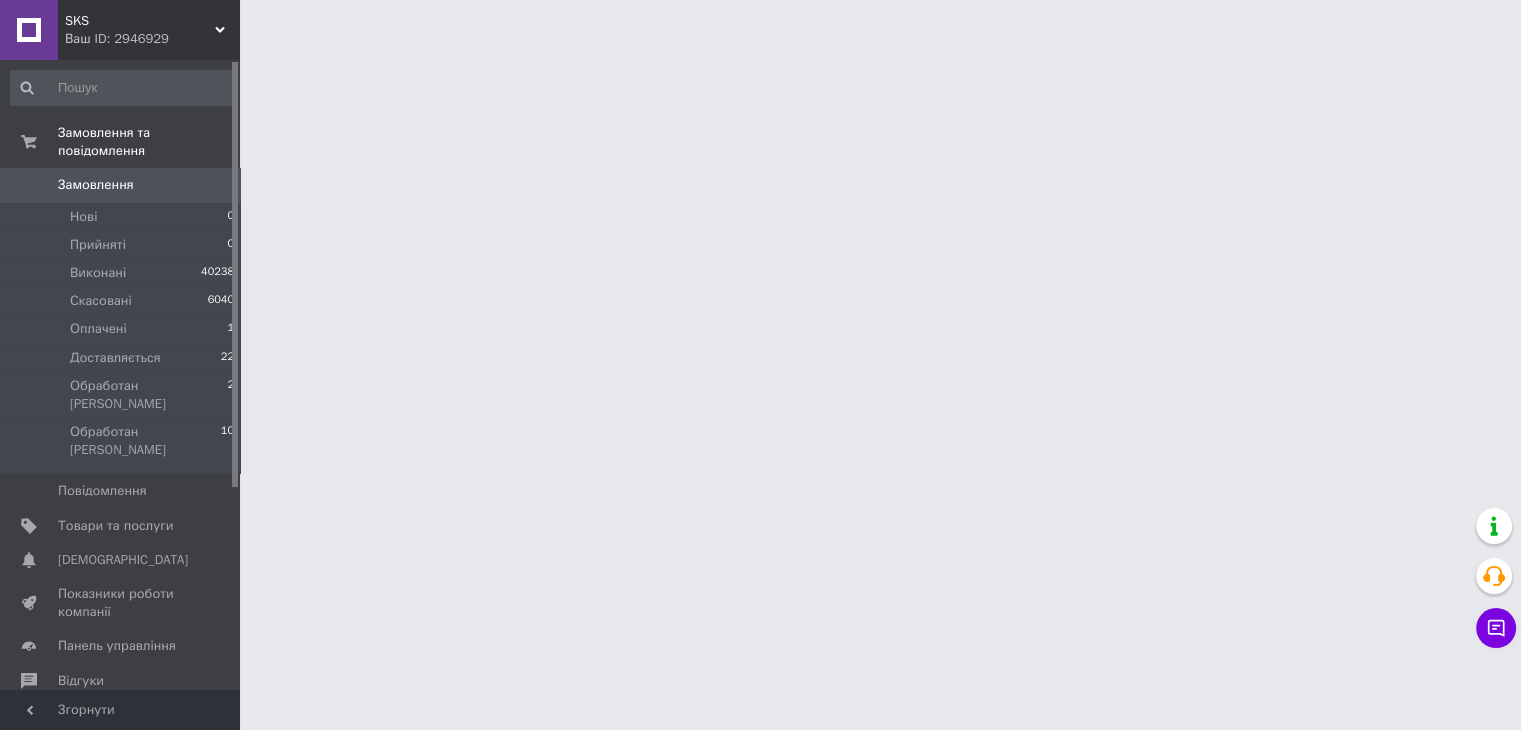 scroll, scrollTop: 0, scrollLeft: 0, axis: both 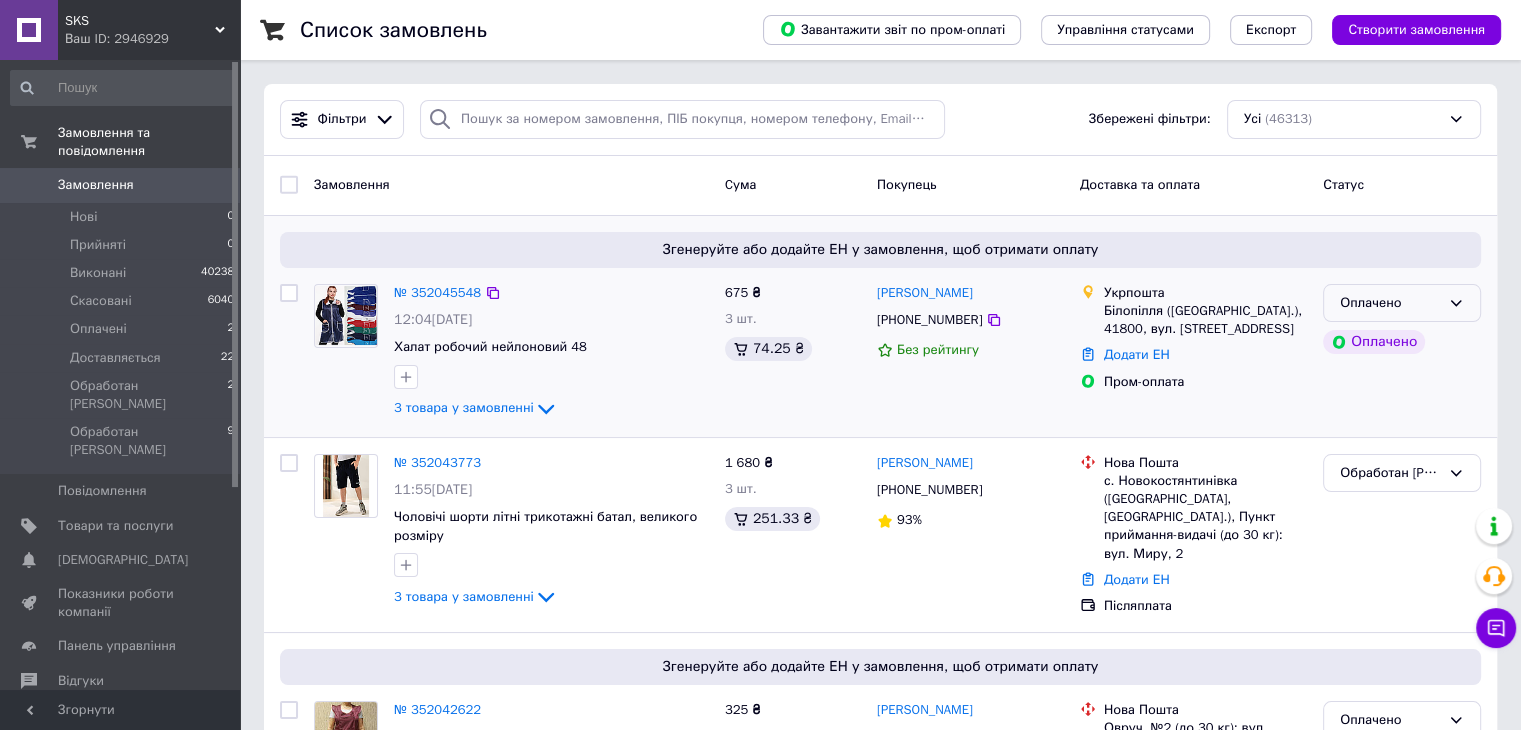 click on "Оплачено" at bounding box center [1390, 303] 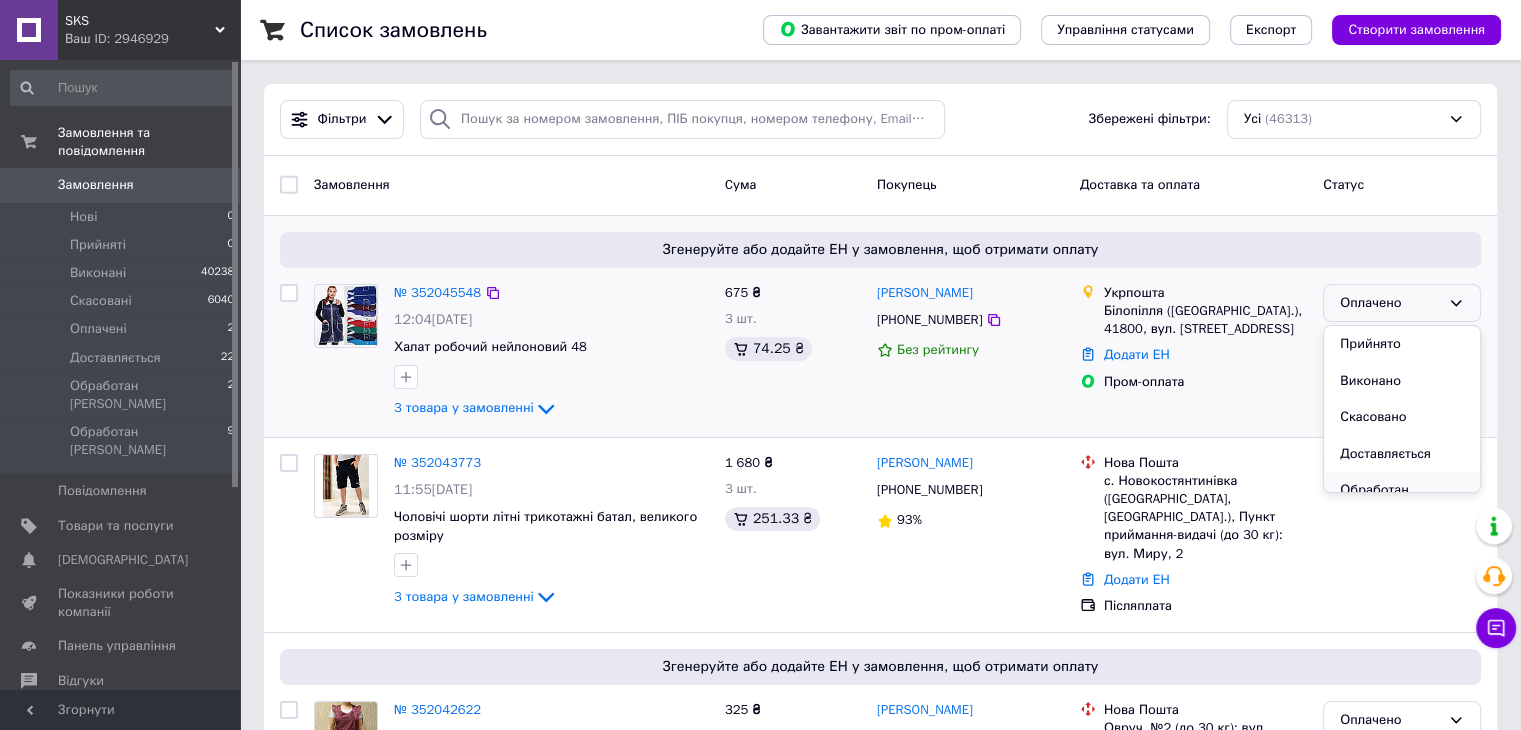 click on "Обработан [PERSON_NAME]" at bounding box center [1402, 500] 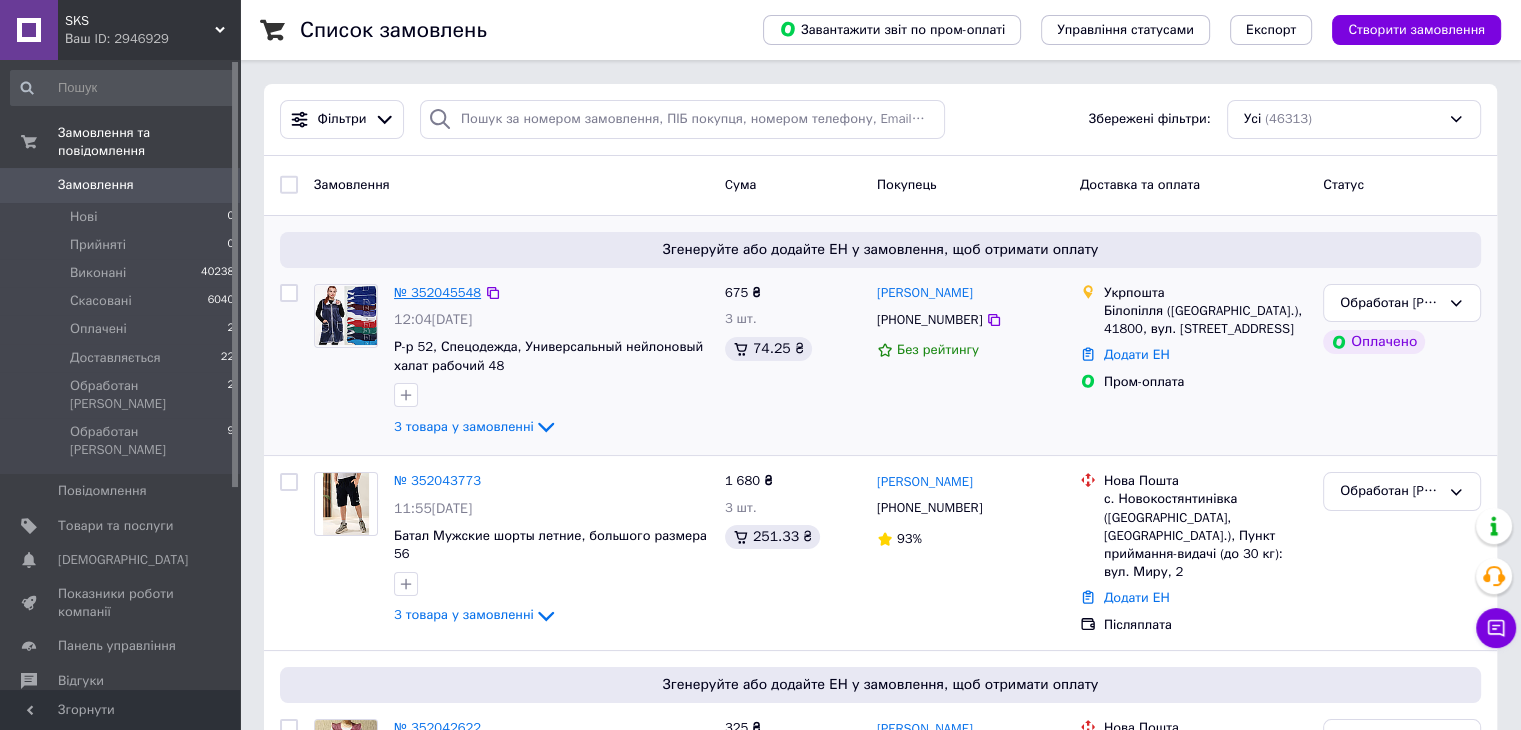 click on "№ 352045548" at bounding box center [437, 292] 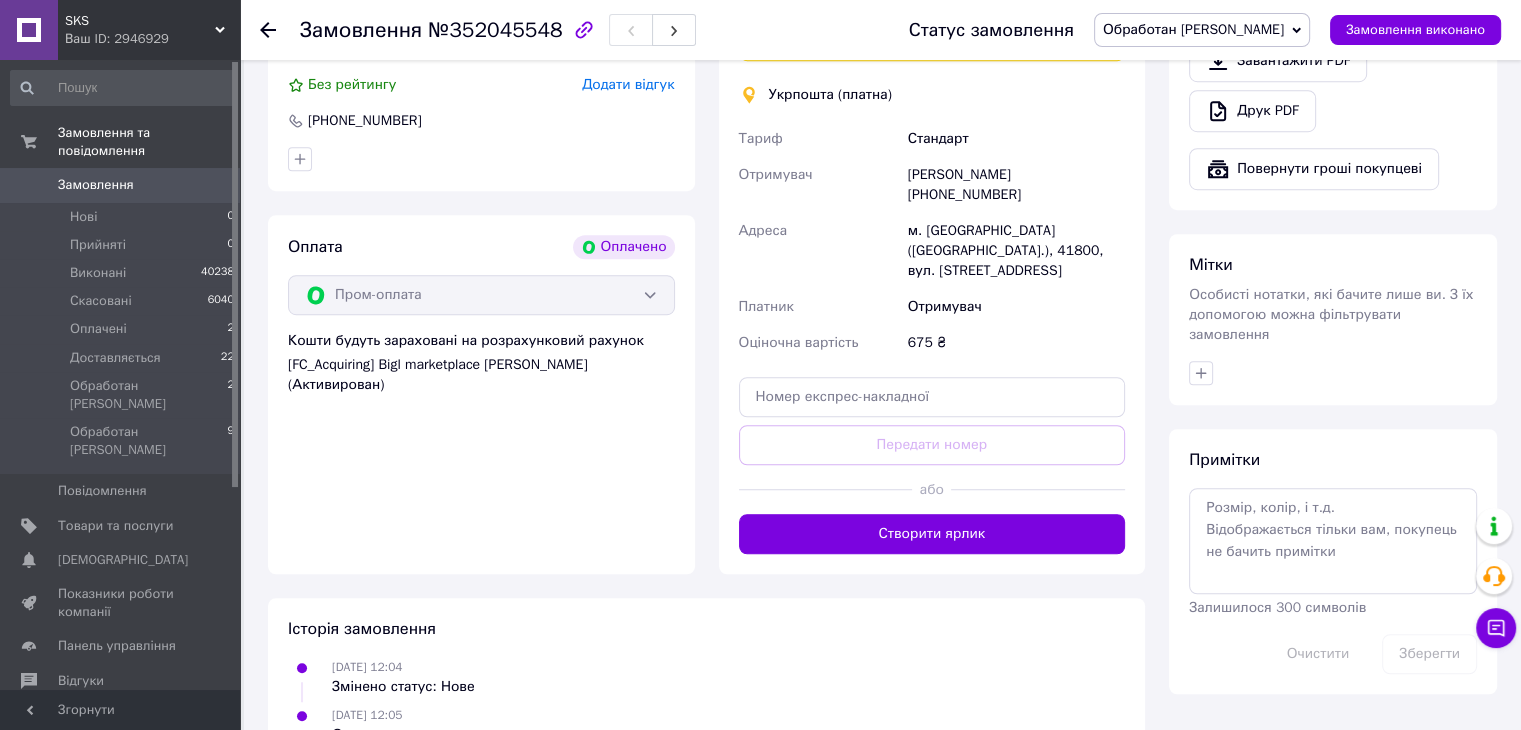 scroll, scrollTop: 1460, scrollLeft: 0, axis: vertical 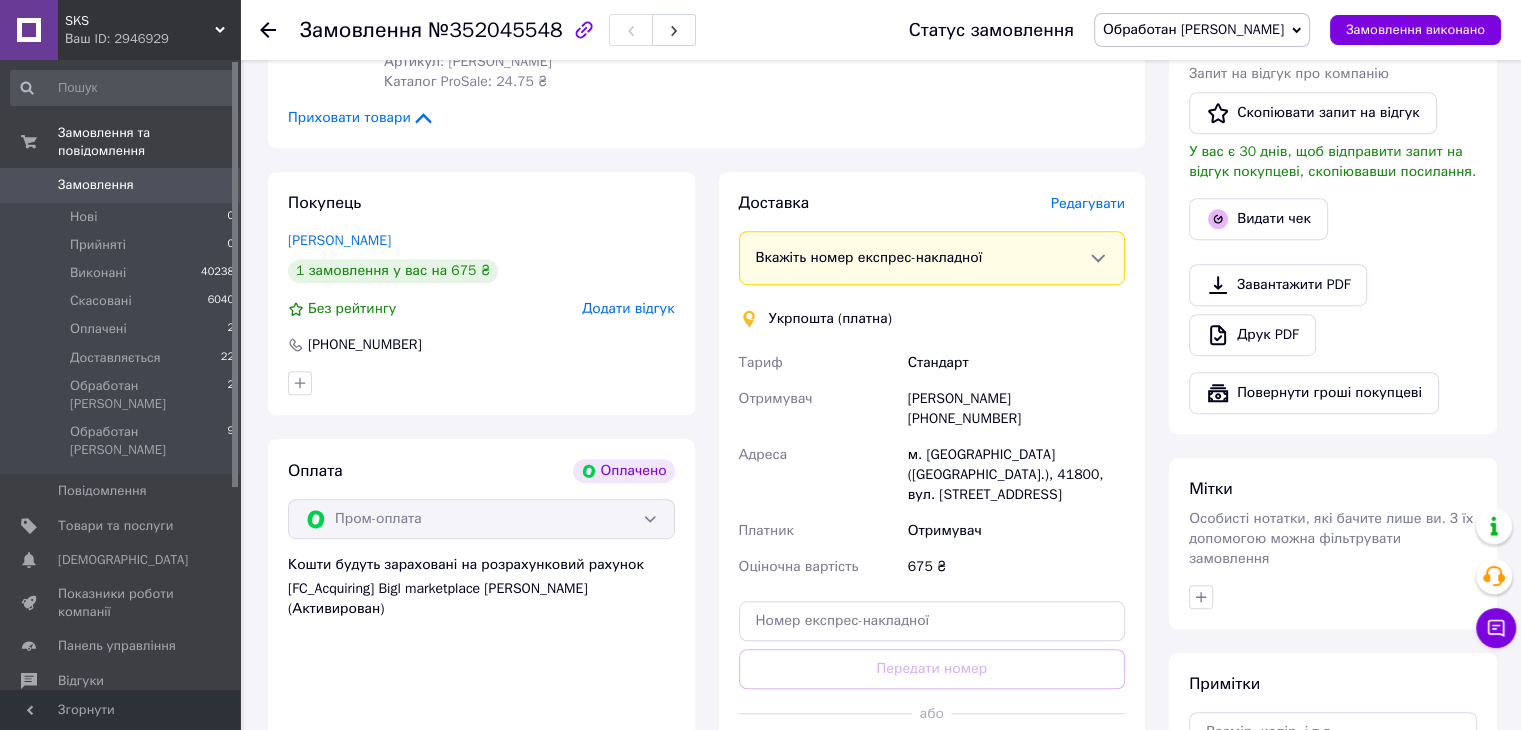 drag, startPoint x: 1007, startPoint y: 421, endPoint x: 932, endPoint y: 424, distance: 75.059975 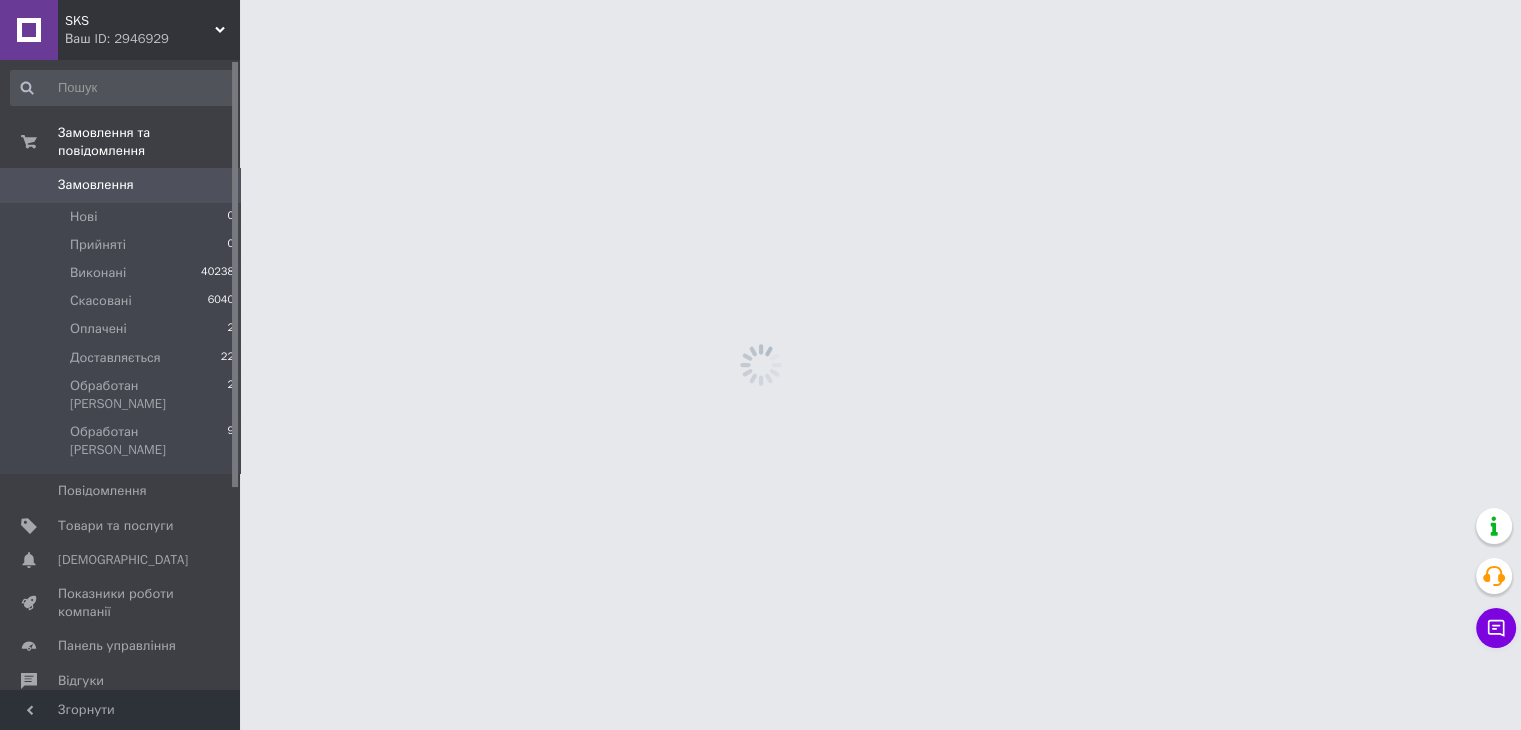 scroll, scrollTop: 0, scrollLeft: 0, axis: both 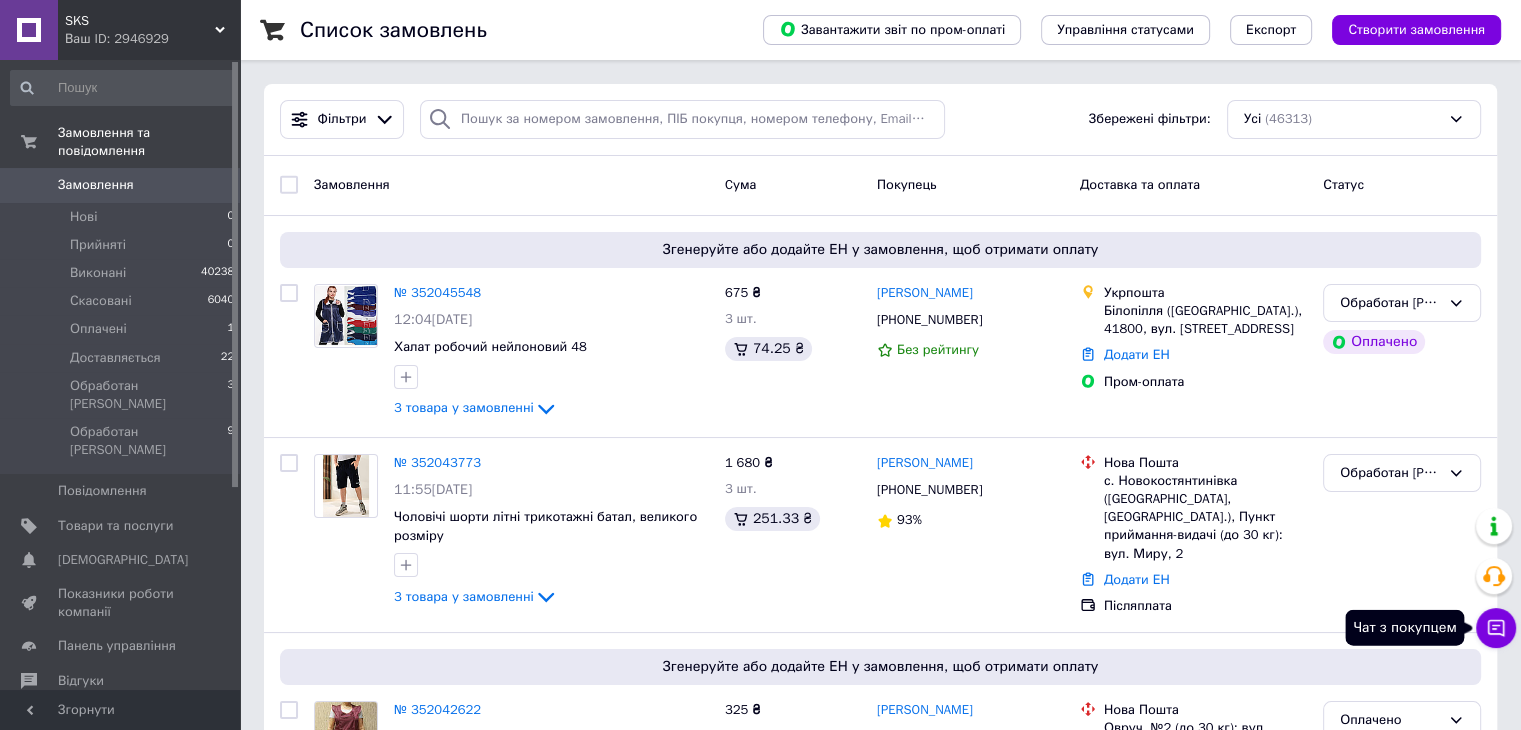 click 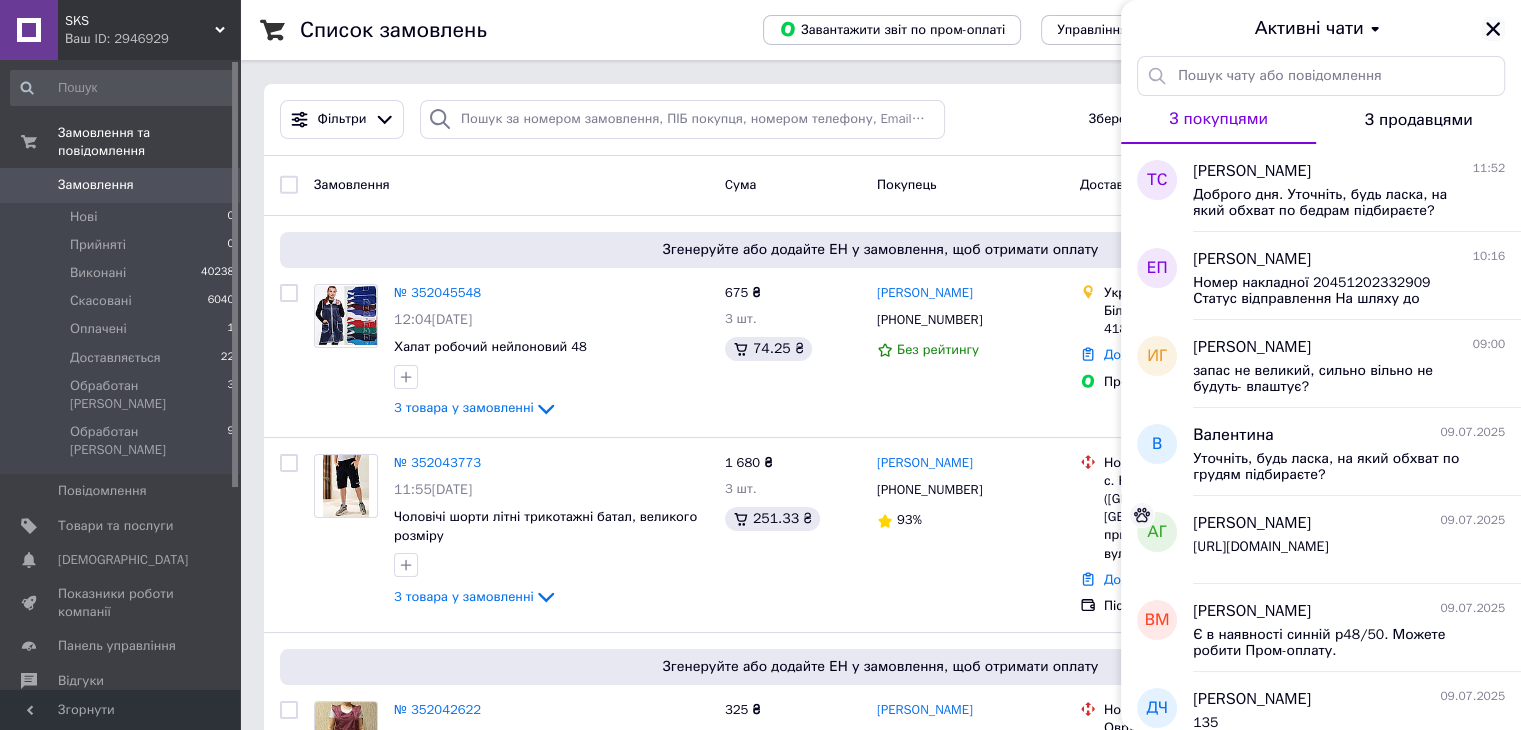 click 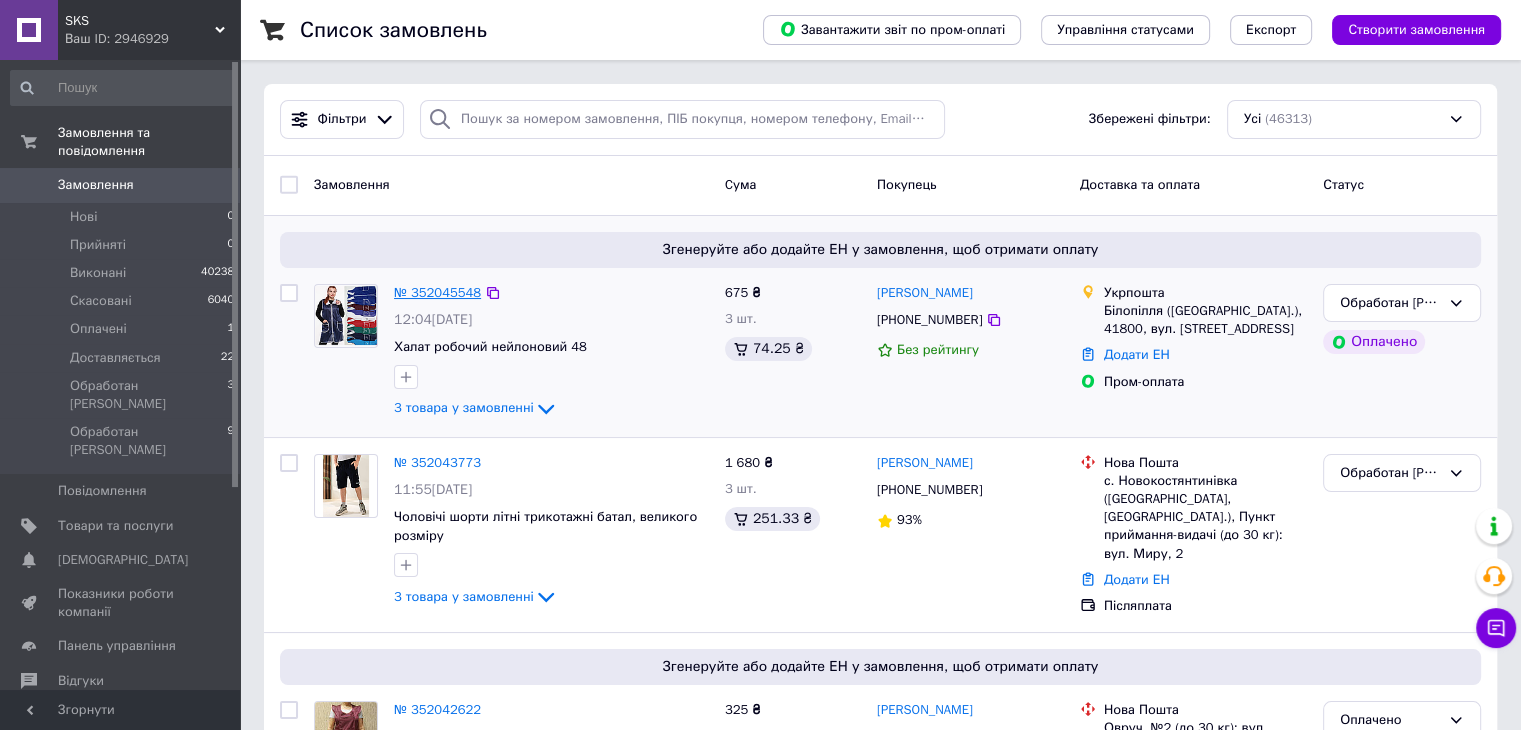 click on "№ 352045548" at bounding box center (437, 292) 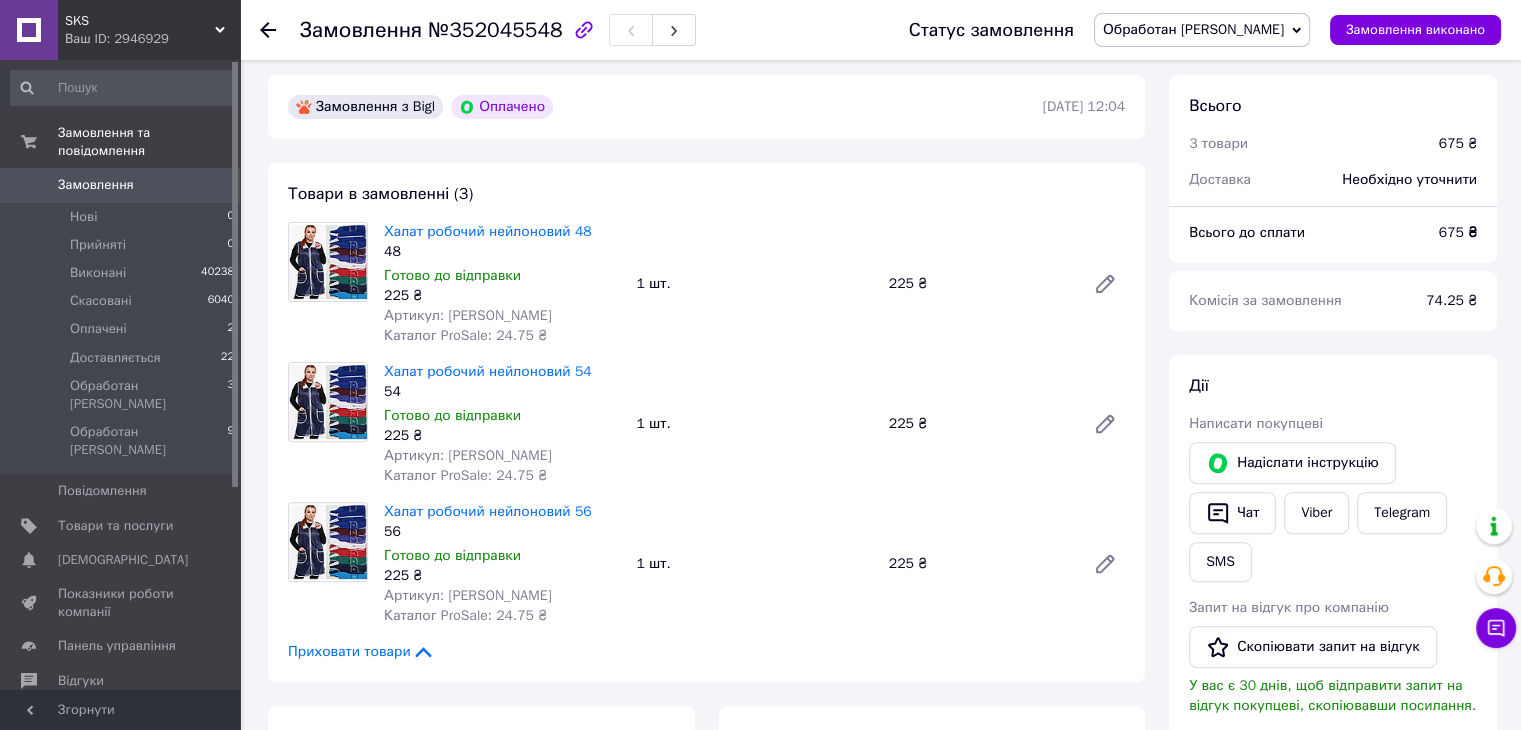scroll, scrollTop: 600, scrollLeft: 0, axis: vertical 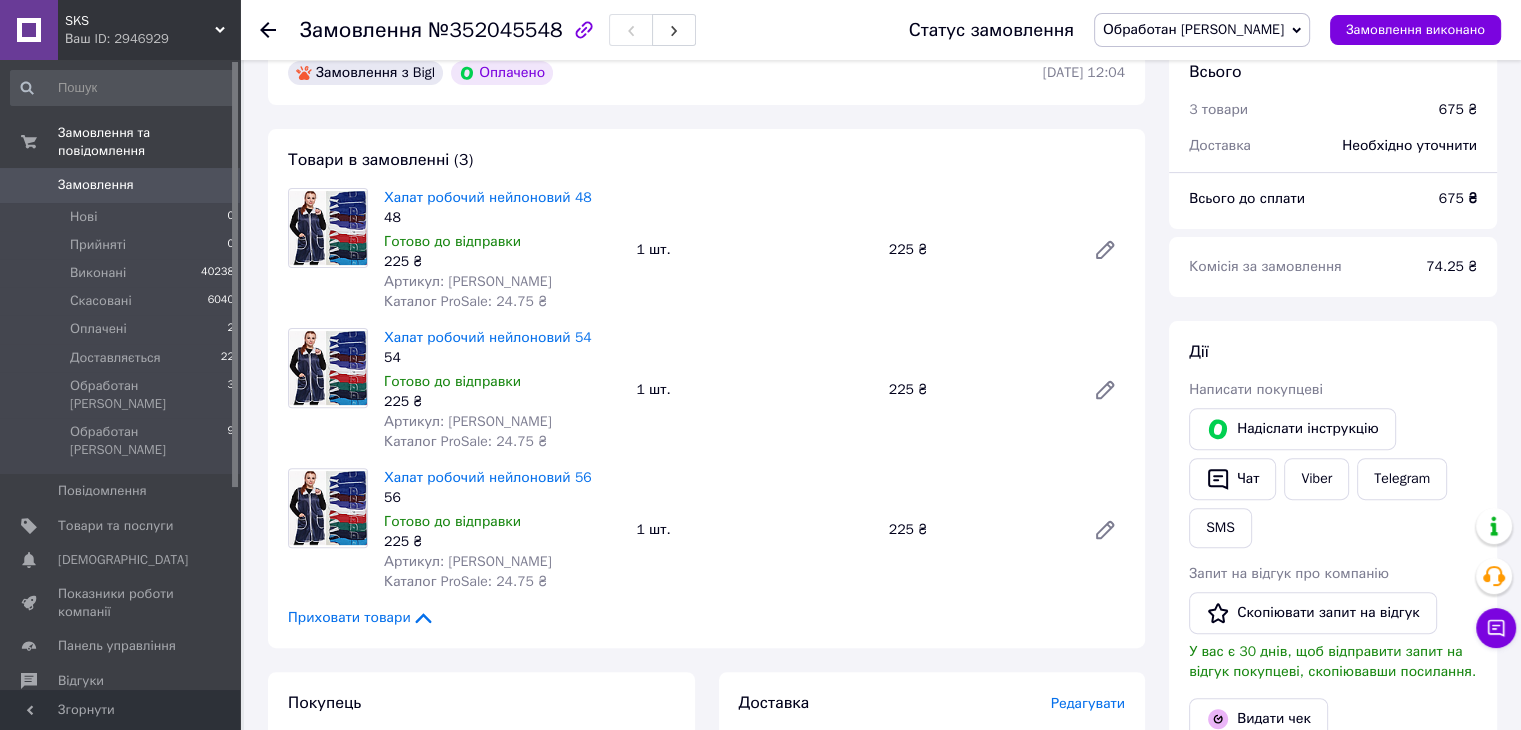 click on "Замовлення" at bounding box center [96, 185] 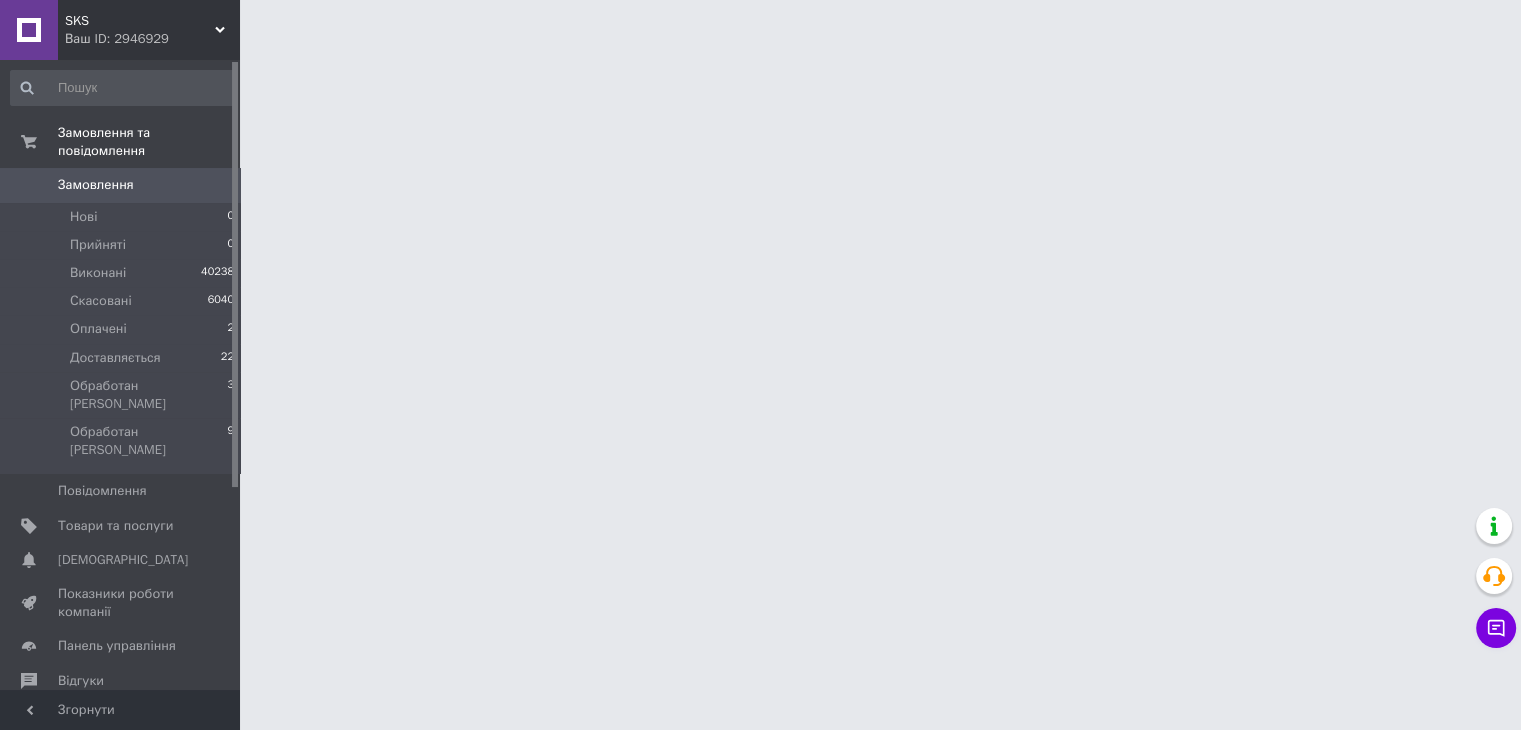 scroll, scrollTop: 0, scrollLeft: 0, axis: both 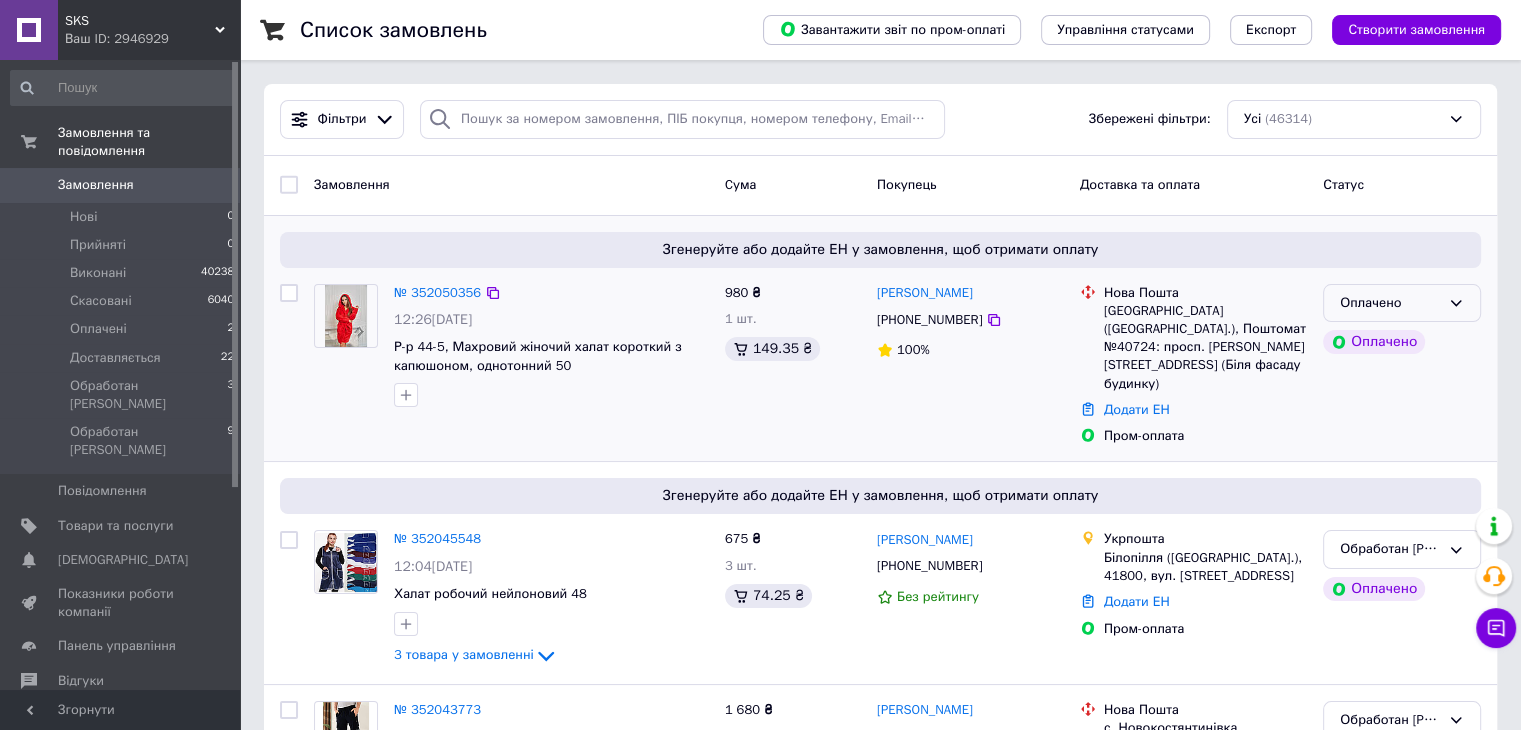 click on "Оплачено" at bounding box center [1390, 303] 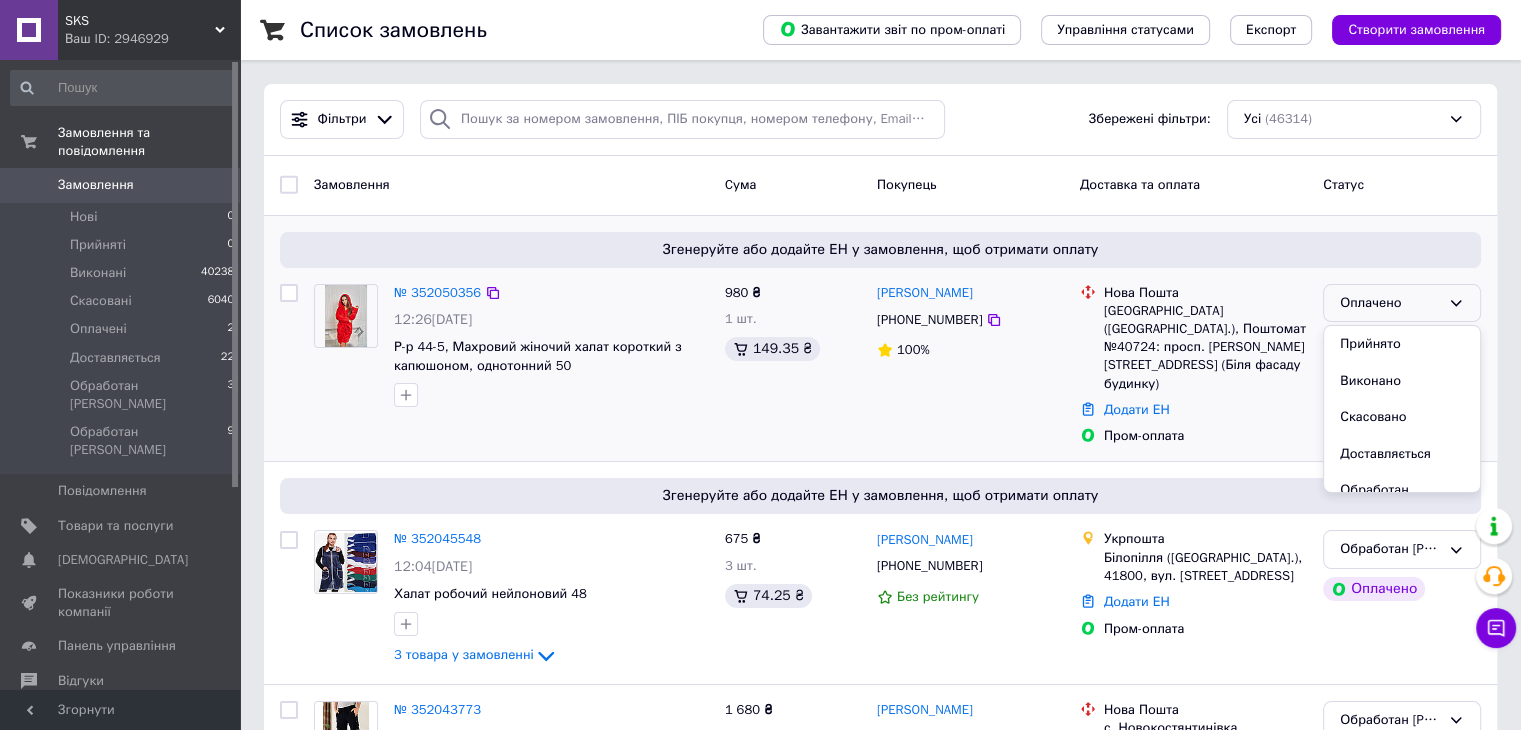 drag, startPoint x: 1385, startPoint y: 342, endPoint x: 1197, endPoint y: 331, distance: 188.32153 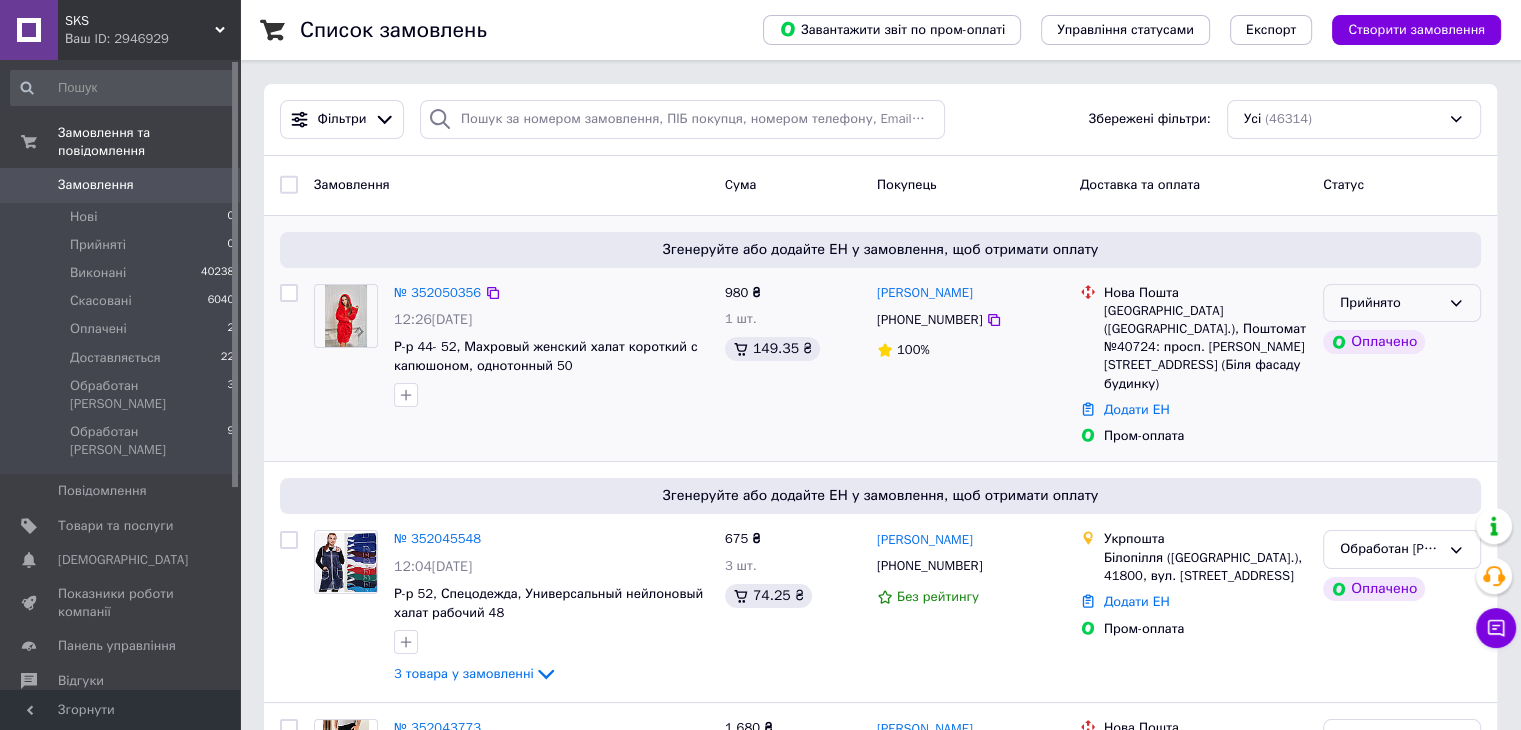 click on "Прийнято" at bounding box center (1390, 303) 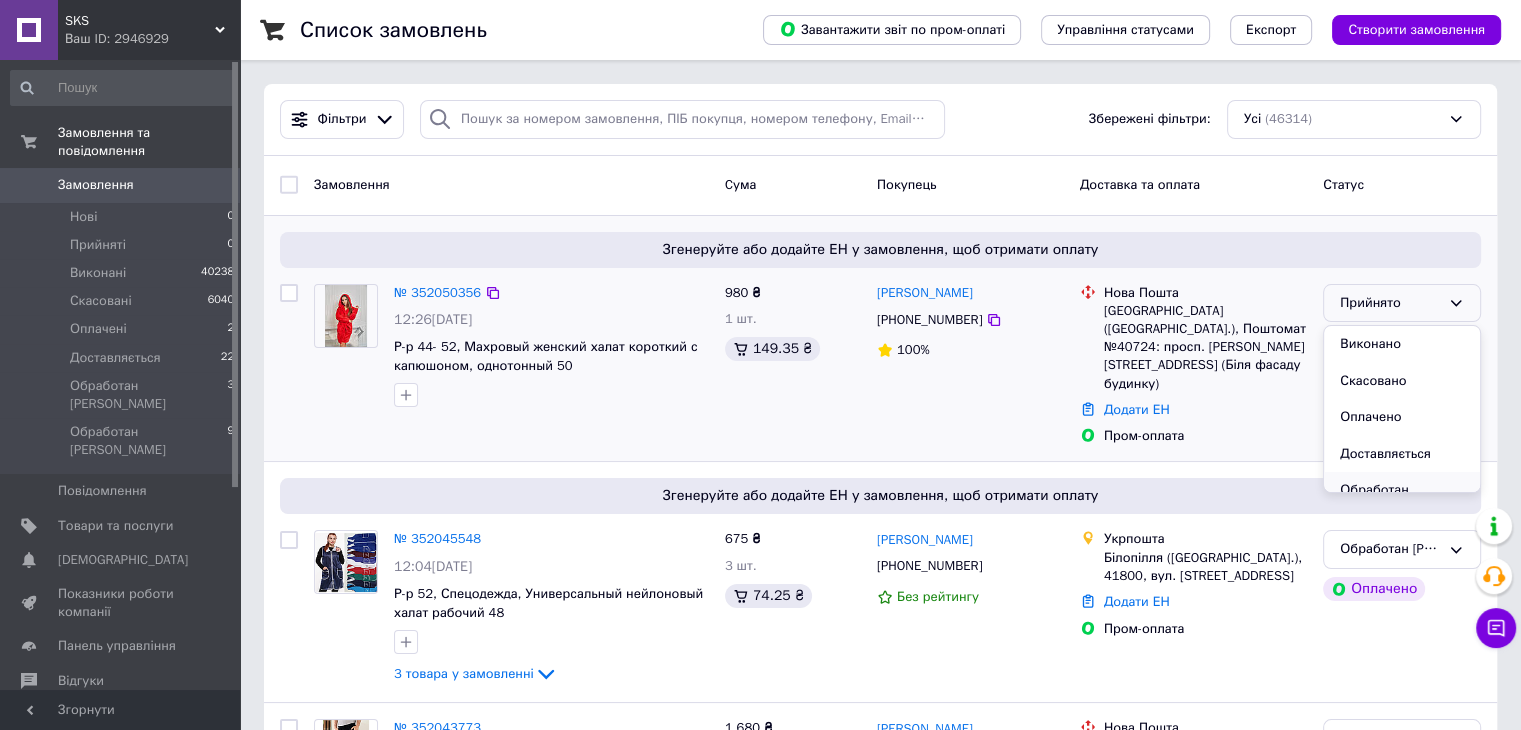 click on "Обработан [PERSON_NAME]" at bounding box center (1402, 500) 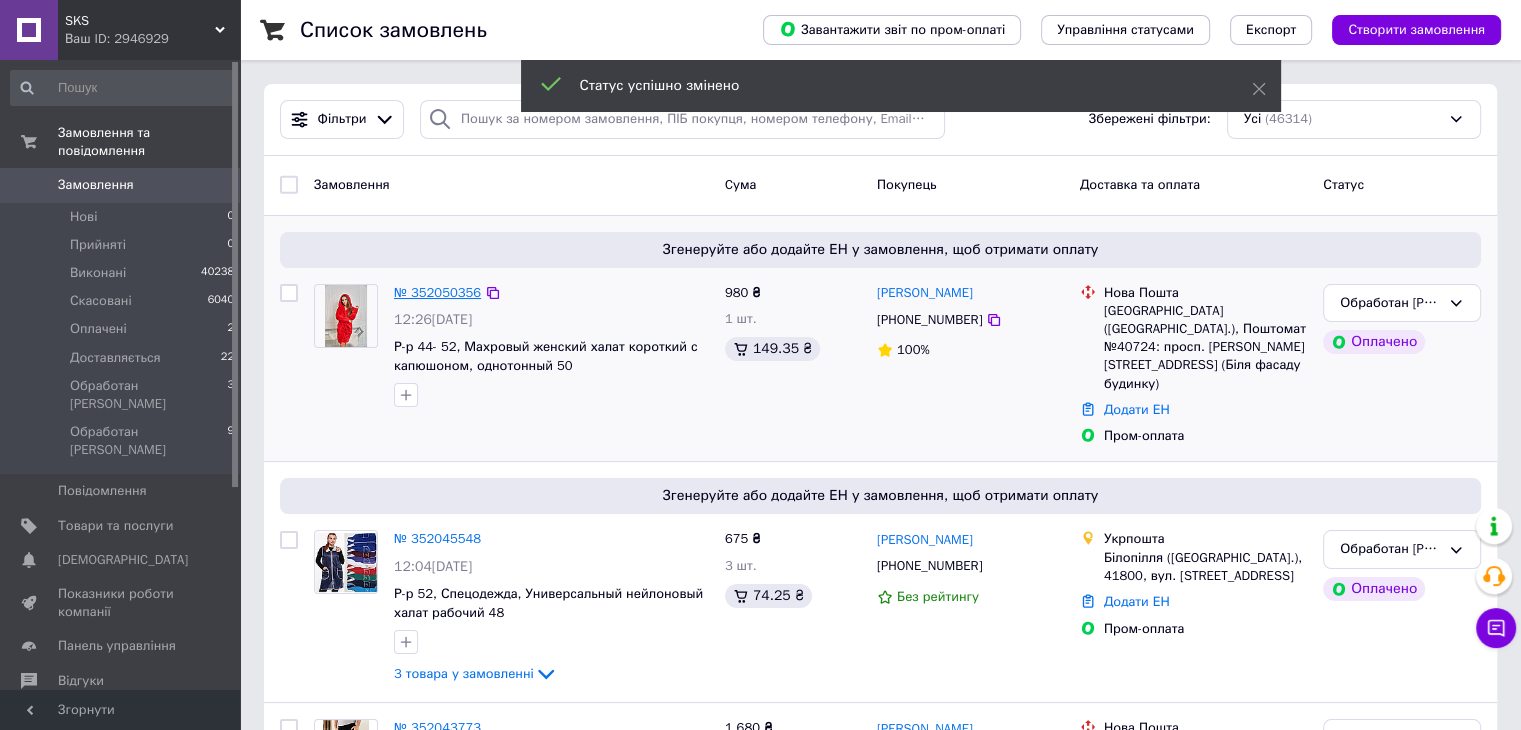 click on "№ 352050356" at bounding box center [437, 292] 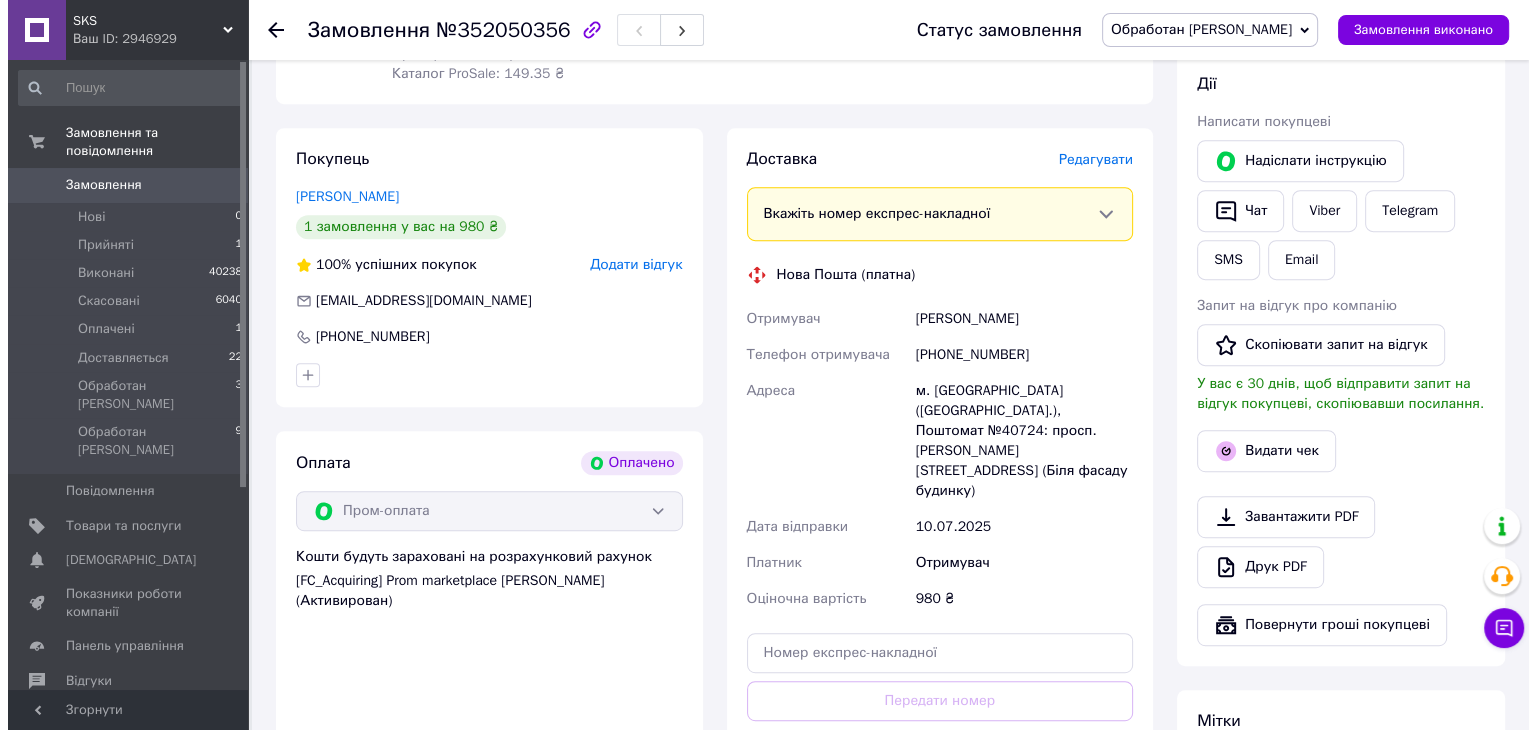 scroll, scrollTop: 900, scrollLeft: 0, axis: vertical 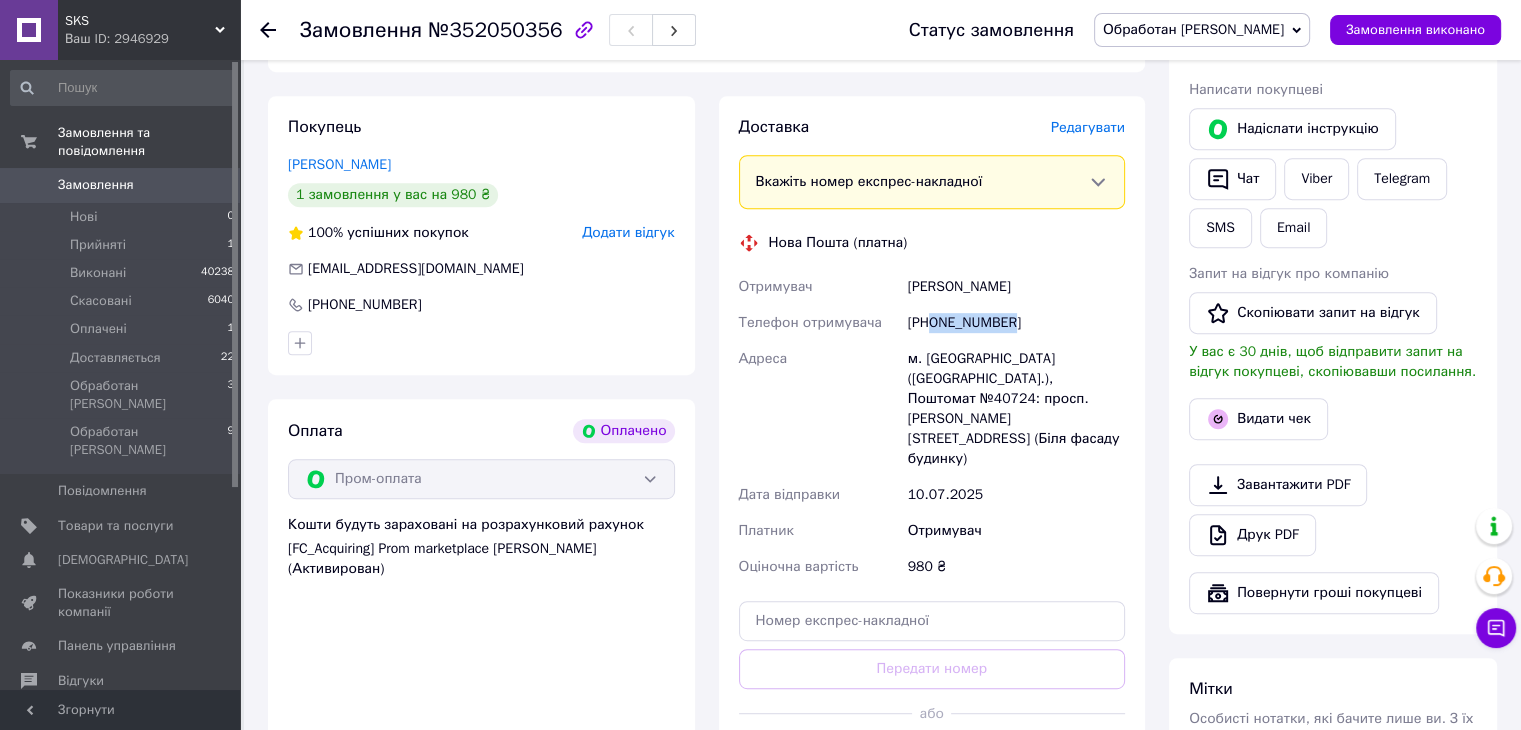 drag, startPoint x: 1018, startPoint y: 328, endPoint x: 934, endPoint y: 331, distance: 84.05355 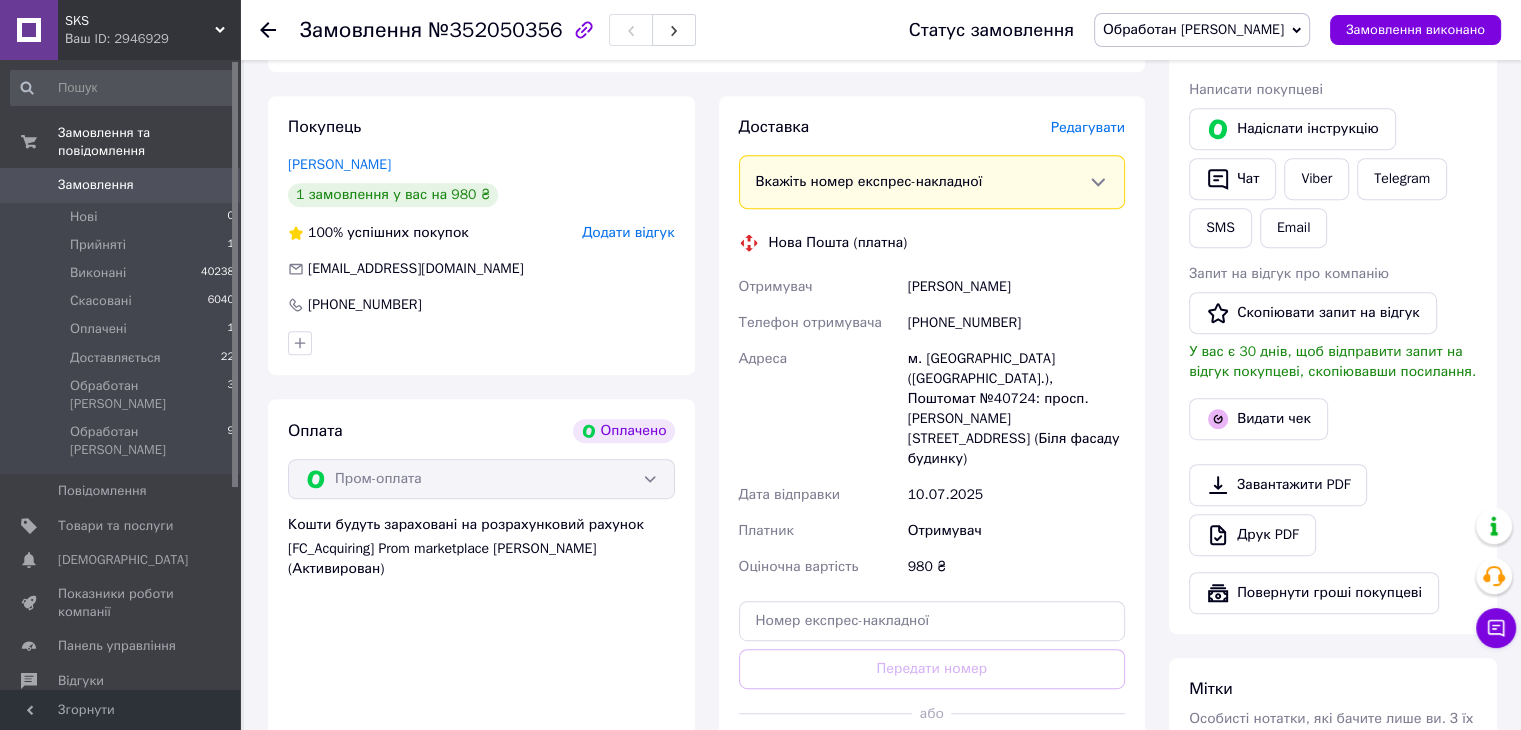 click on "Редагувати" at bounding box center (1088, 127) 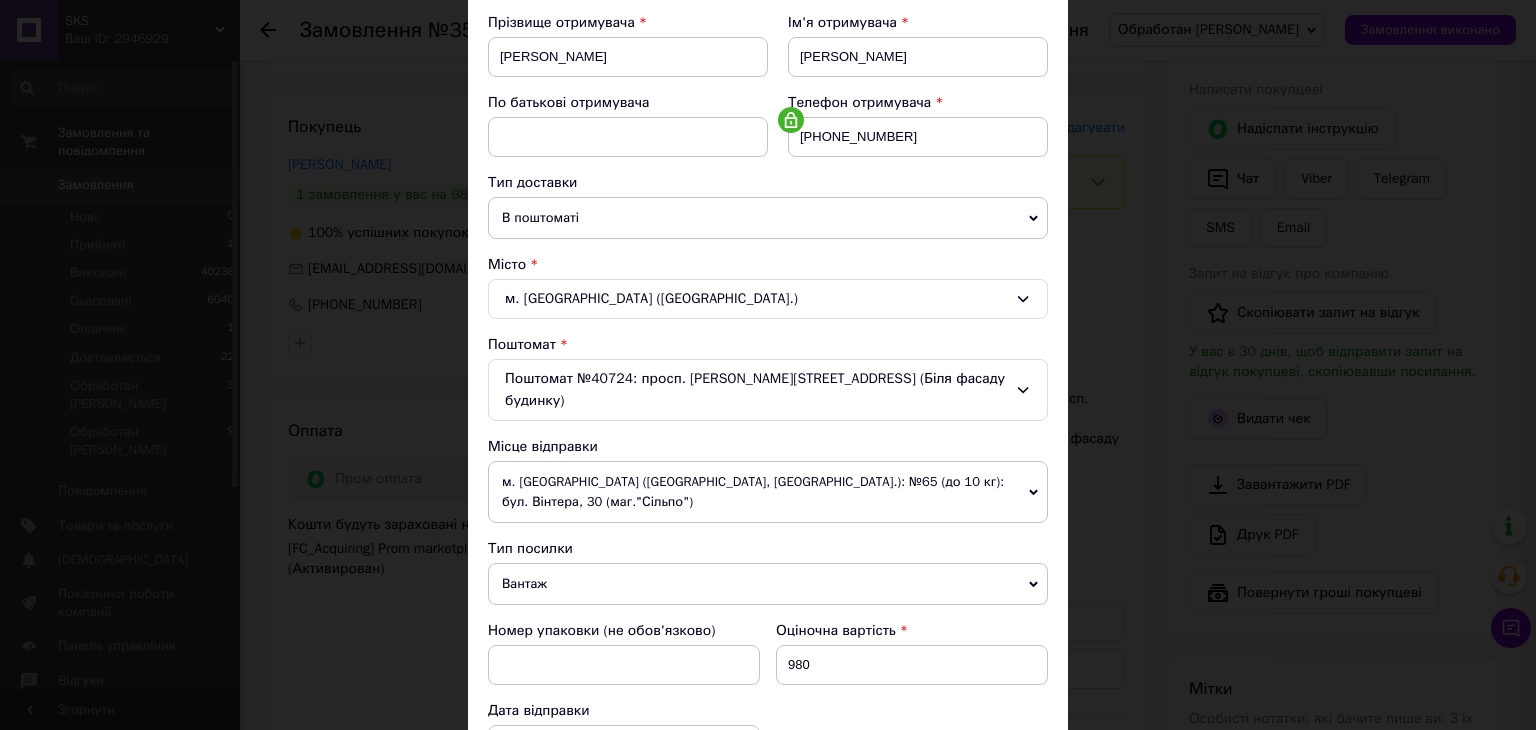 scroll, scrollTop: 500, scrollLeft: 0, axis: vertical 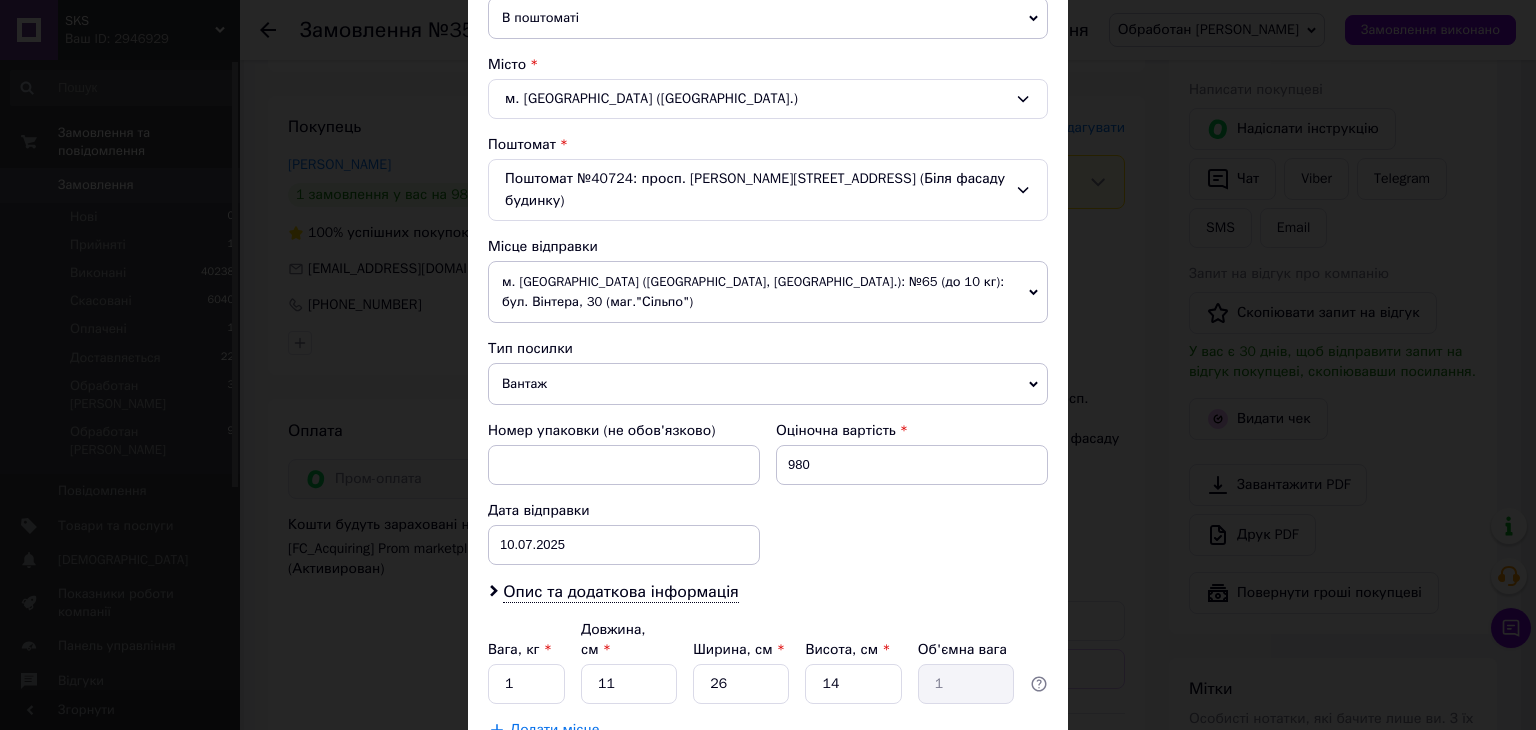 click on "м. [GEOGRAPHIC_DATA] ([GEOGRAPHIC_DATA], [GEOGRAPHIC_DATA].): №65 (до 10 кг): бул. Вінтера, 30 (маг."Сільпо")" at bounding box center (768, 292) 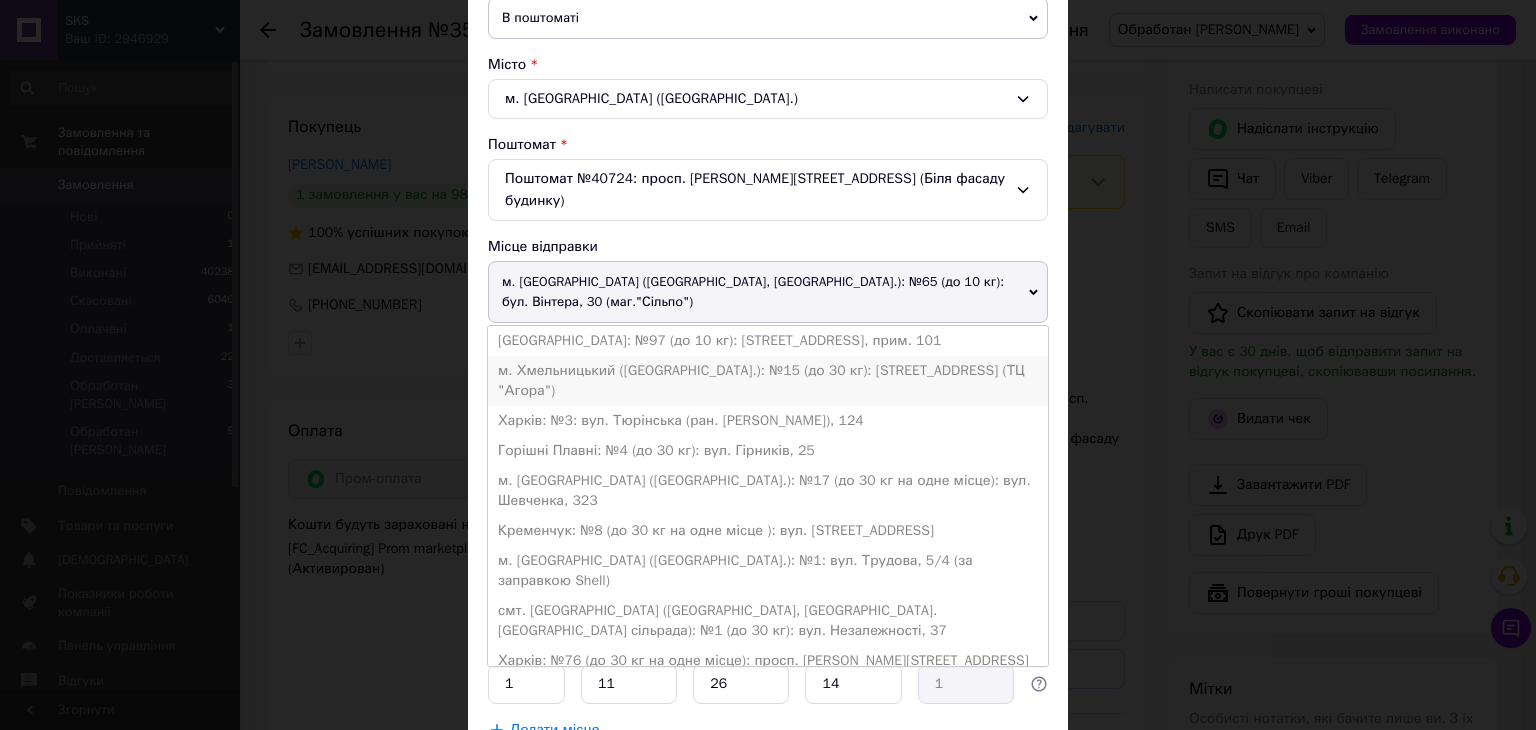 click on "м. Хмельницький ([GEOGRAPHIC_DATA].): №15 (до 30 кг): [STREET_ADDRESS] (ТЦ "Агора")" at bounding box center (768, 381) 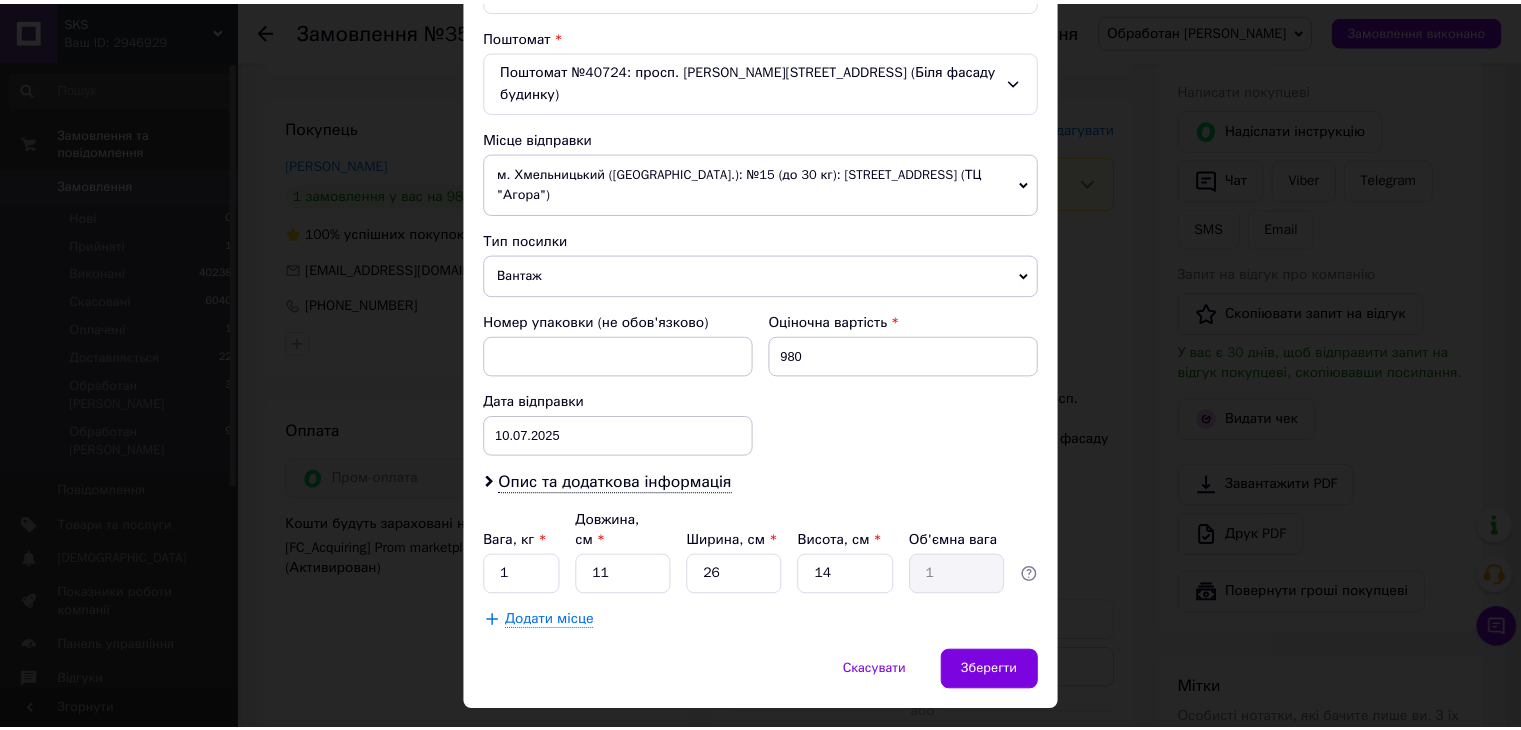 scroll, scrollTop: 612, scrollLeft: 0, axis: vertical 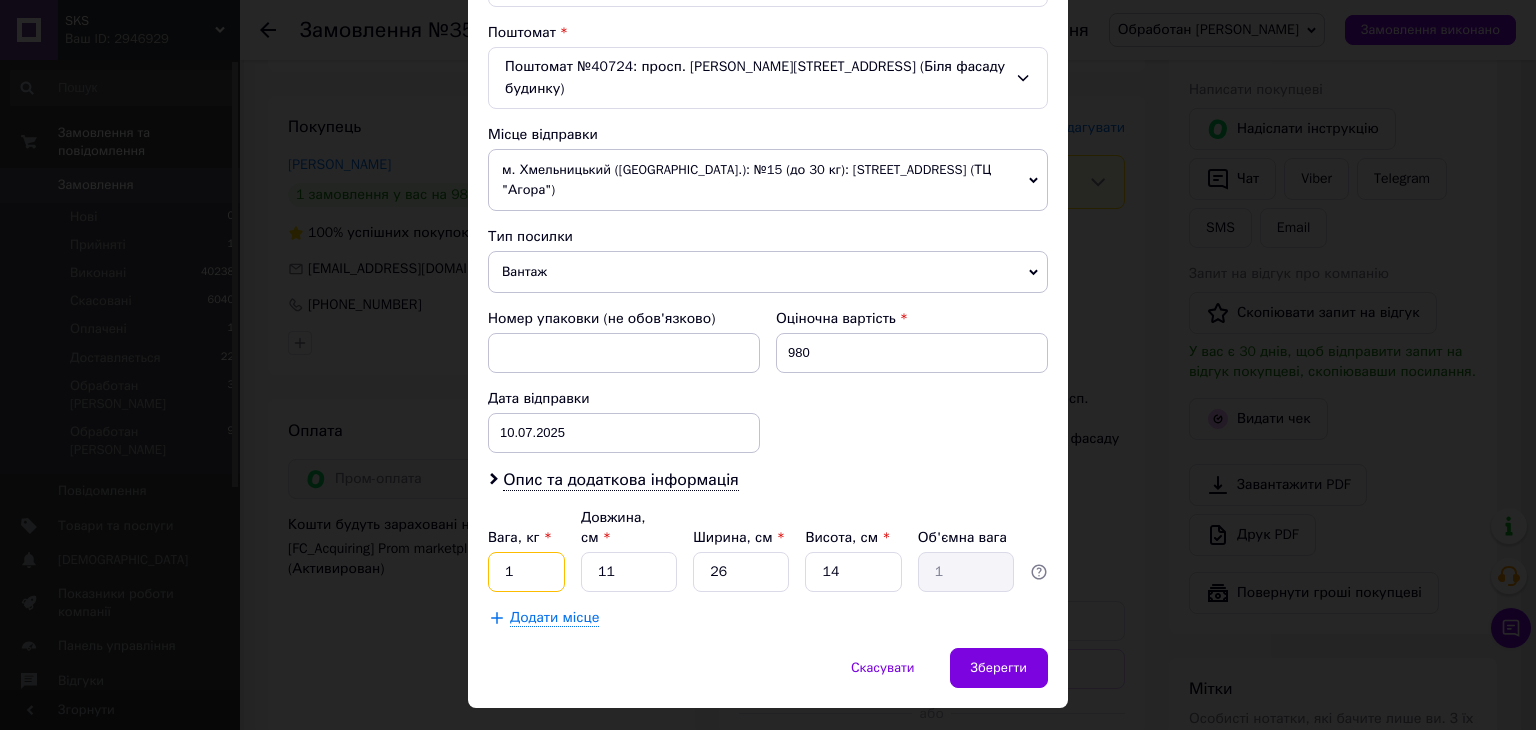 drag, startPoint x: 512, startPoint y: 522, endPoint x: 495, endPoint y: 522, distance: 17 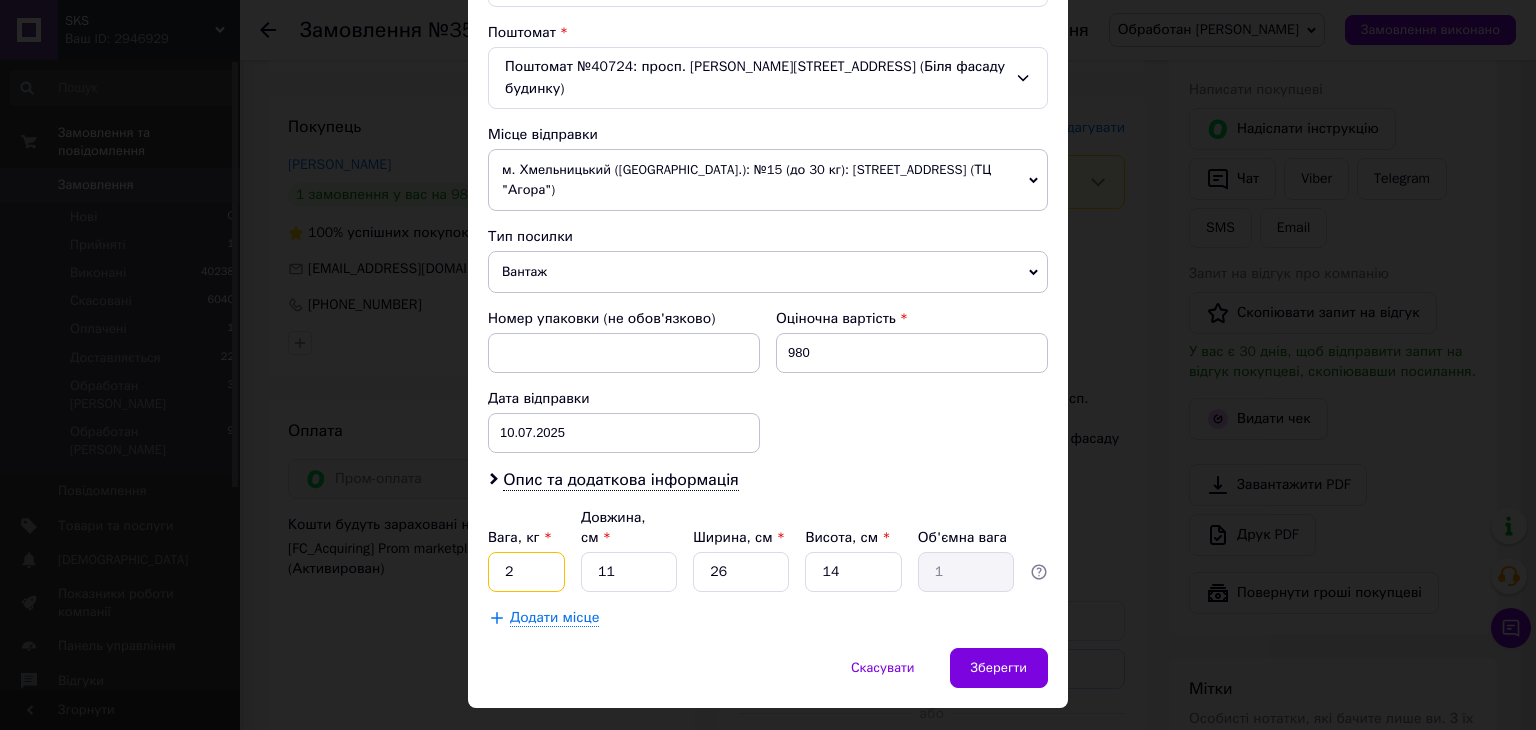 type on "2" 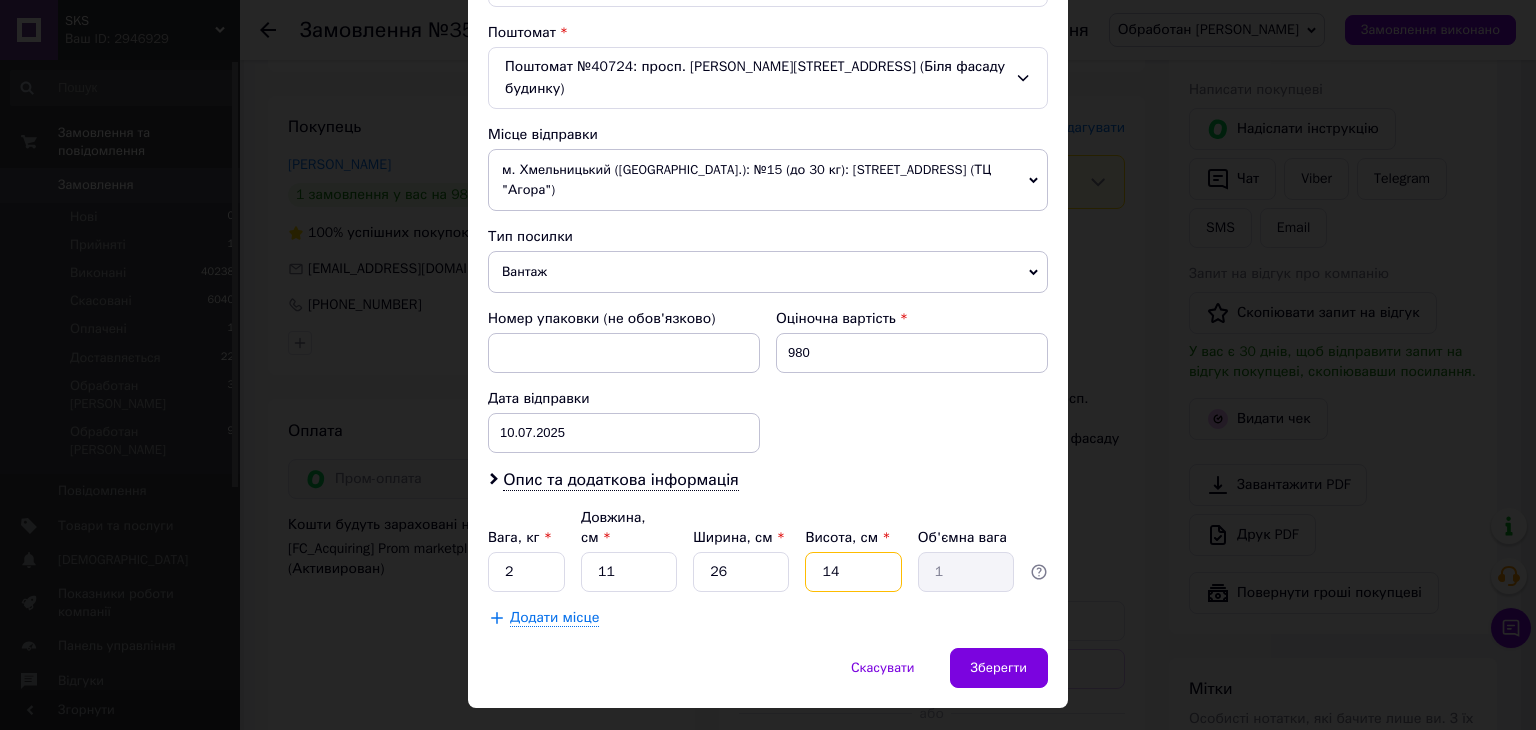 drag, startPoint x: 844, startPoint y: 528, endPoint x: 808, endPoint y: 523, distance: 36.345562 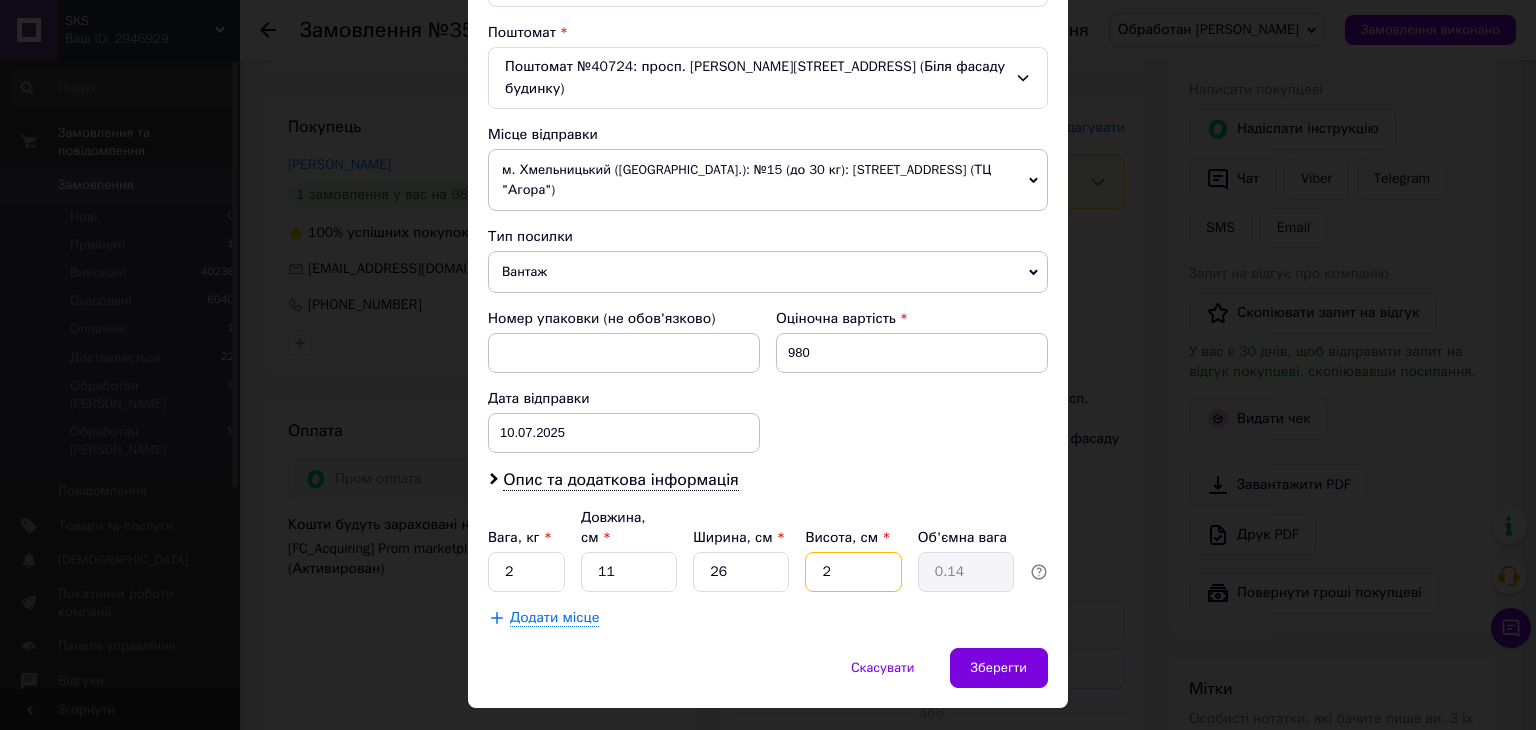 type on "20" 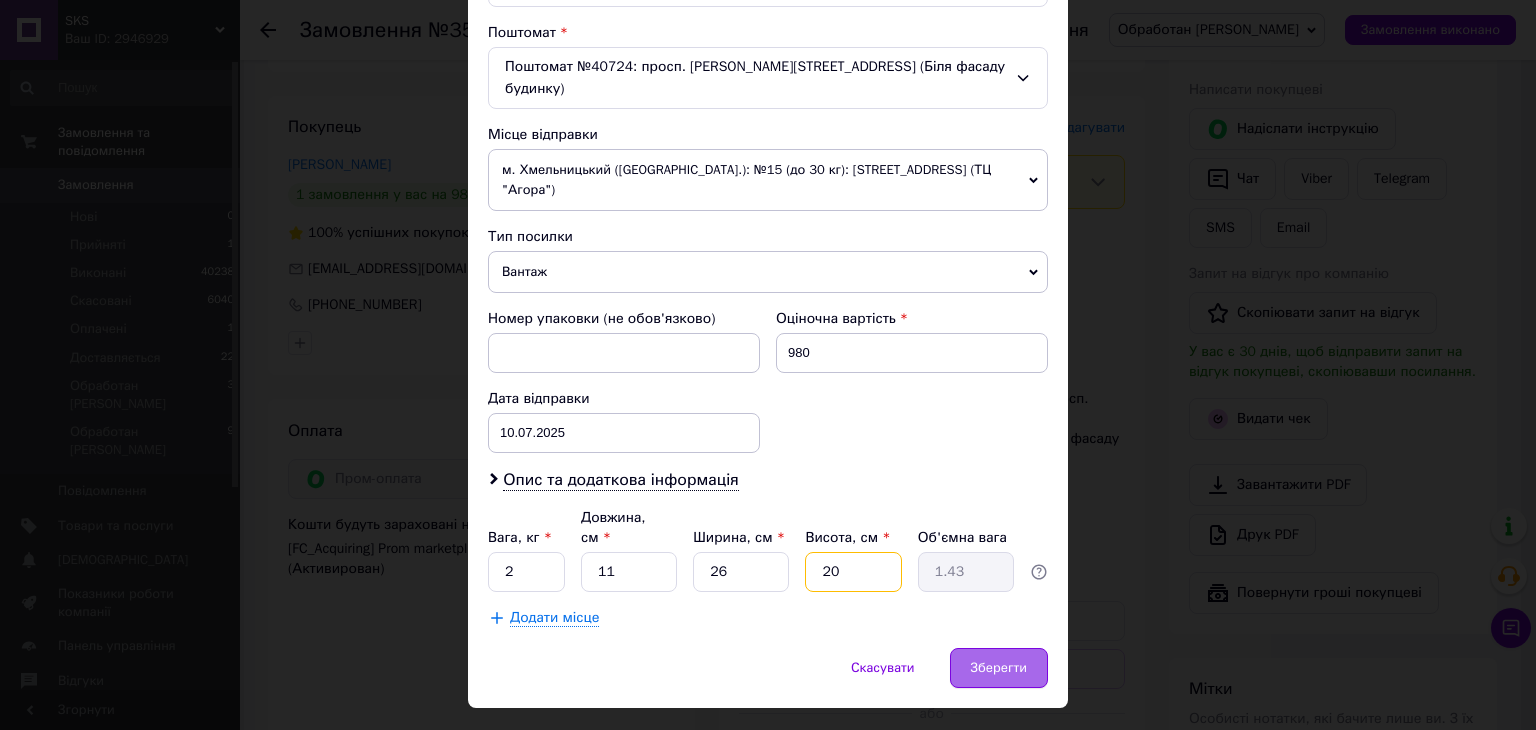 type on "20" 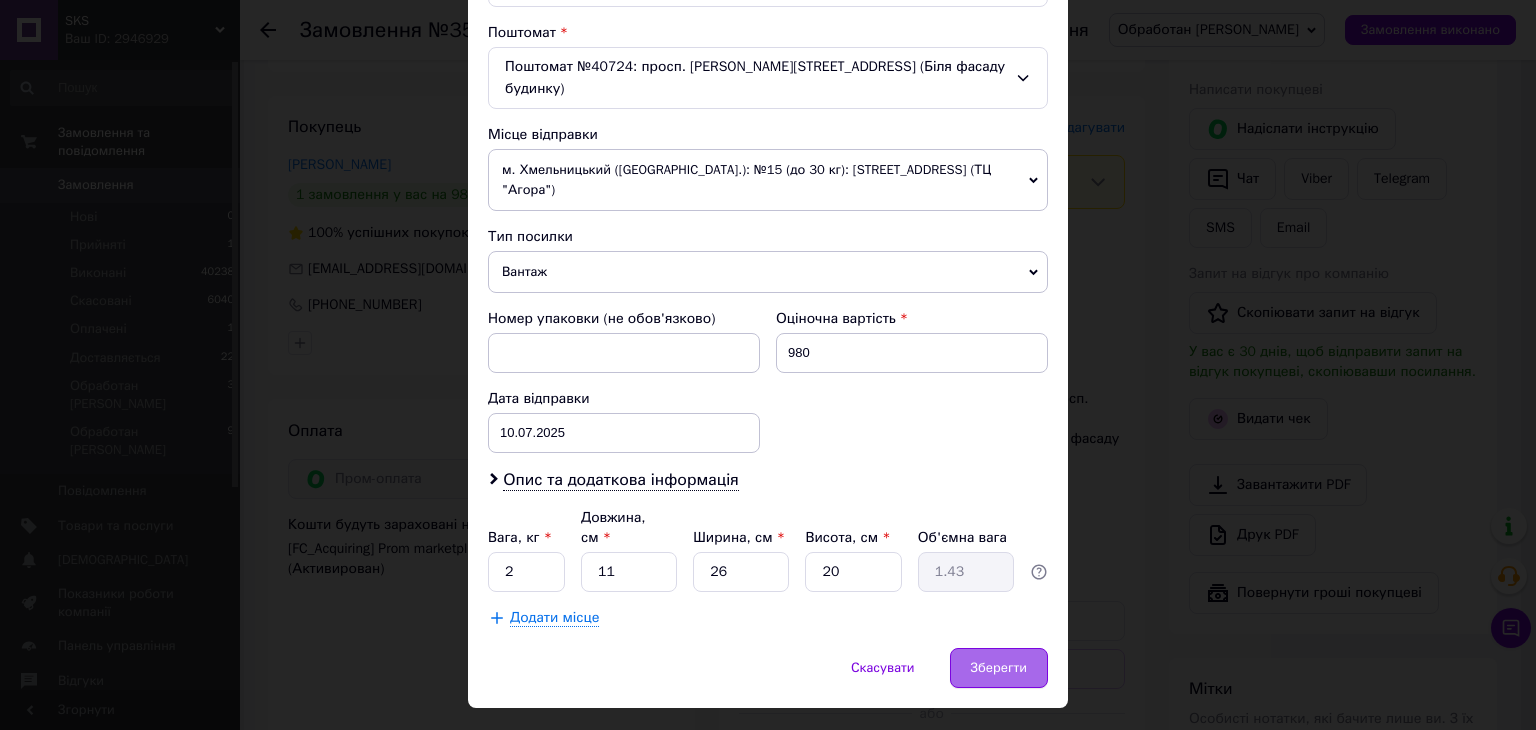 click on "Зберегти" at bounding box center [999, 668] 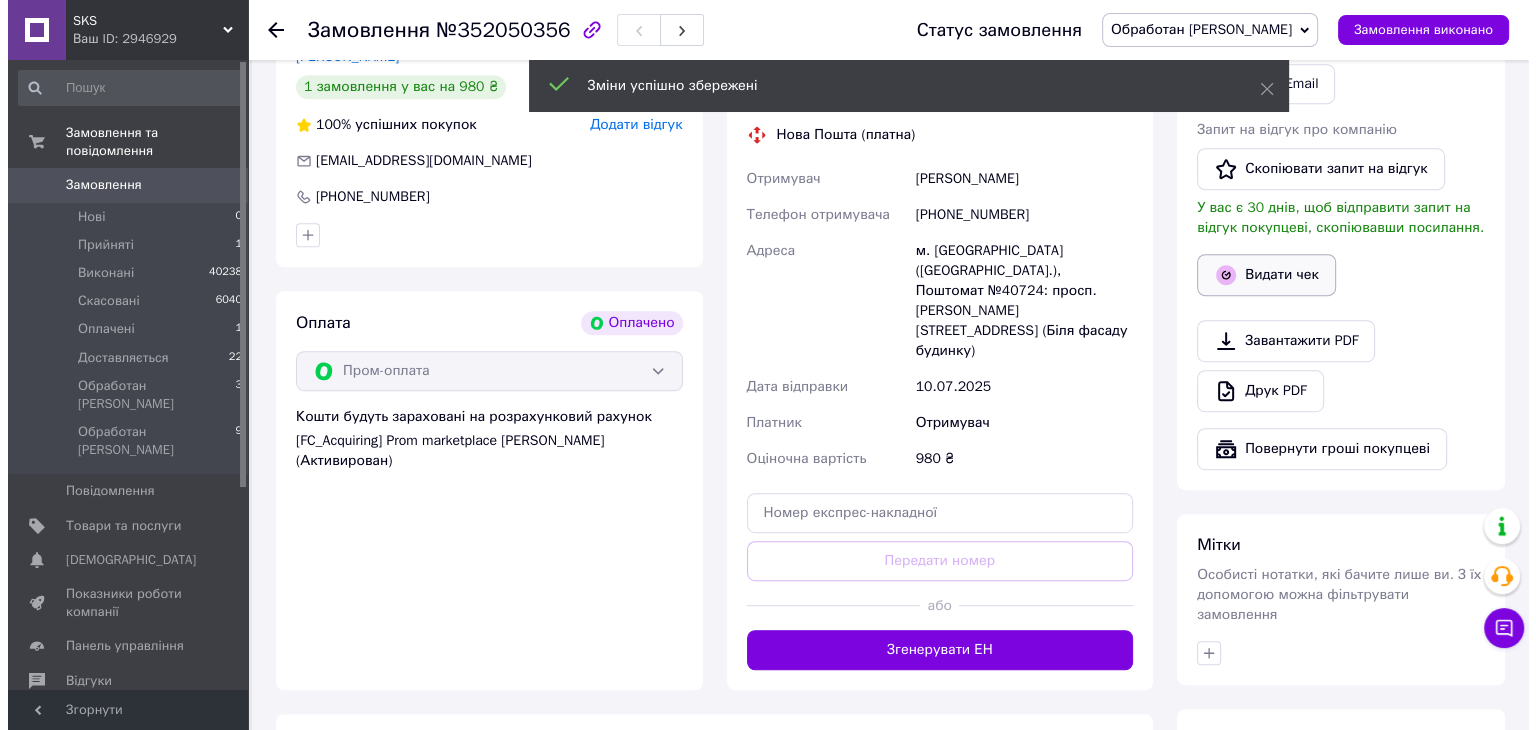 scroll, scrollTop: 900, scrollLeft: 0, axis: vertical 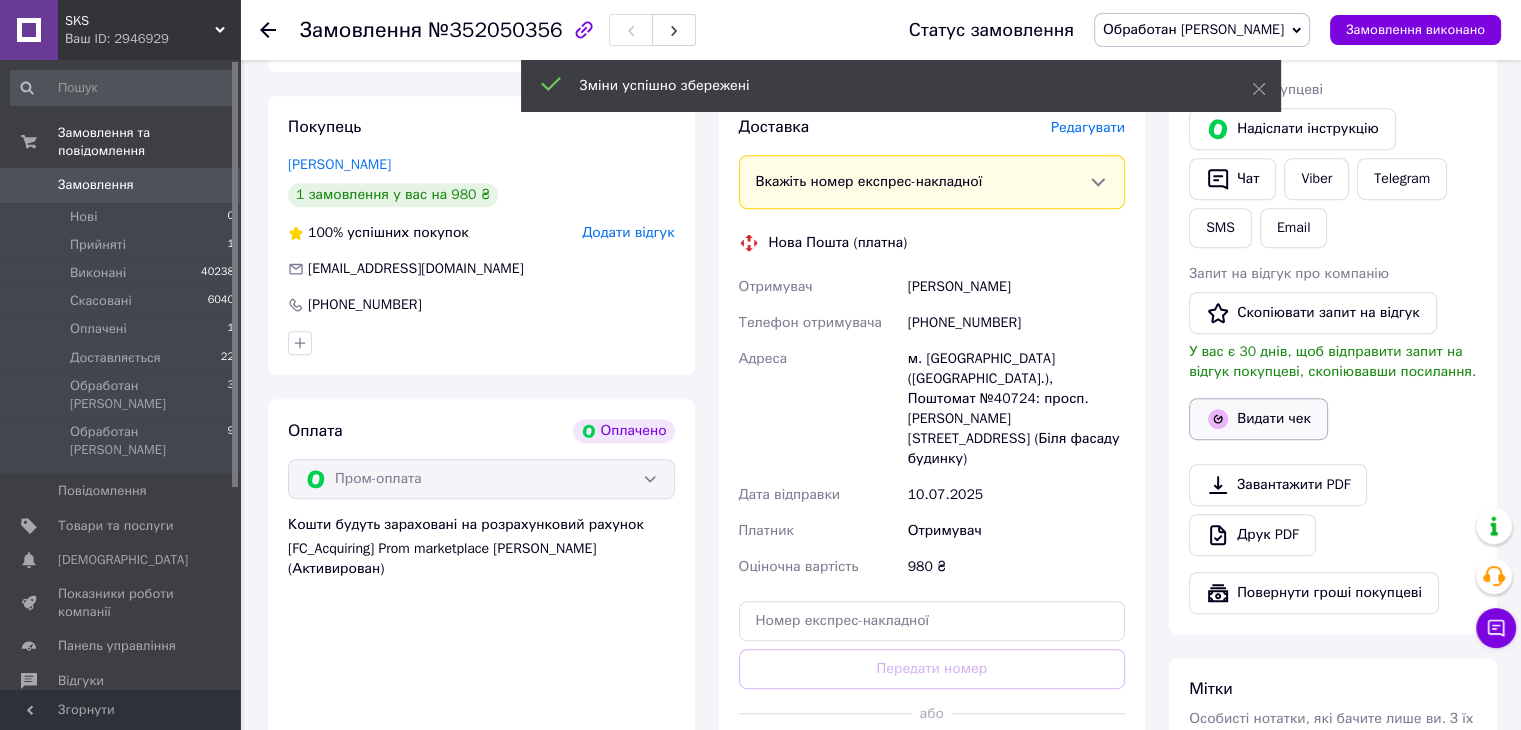 click on "Видати чек" at bounding box center (1258, 419) 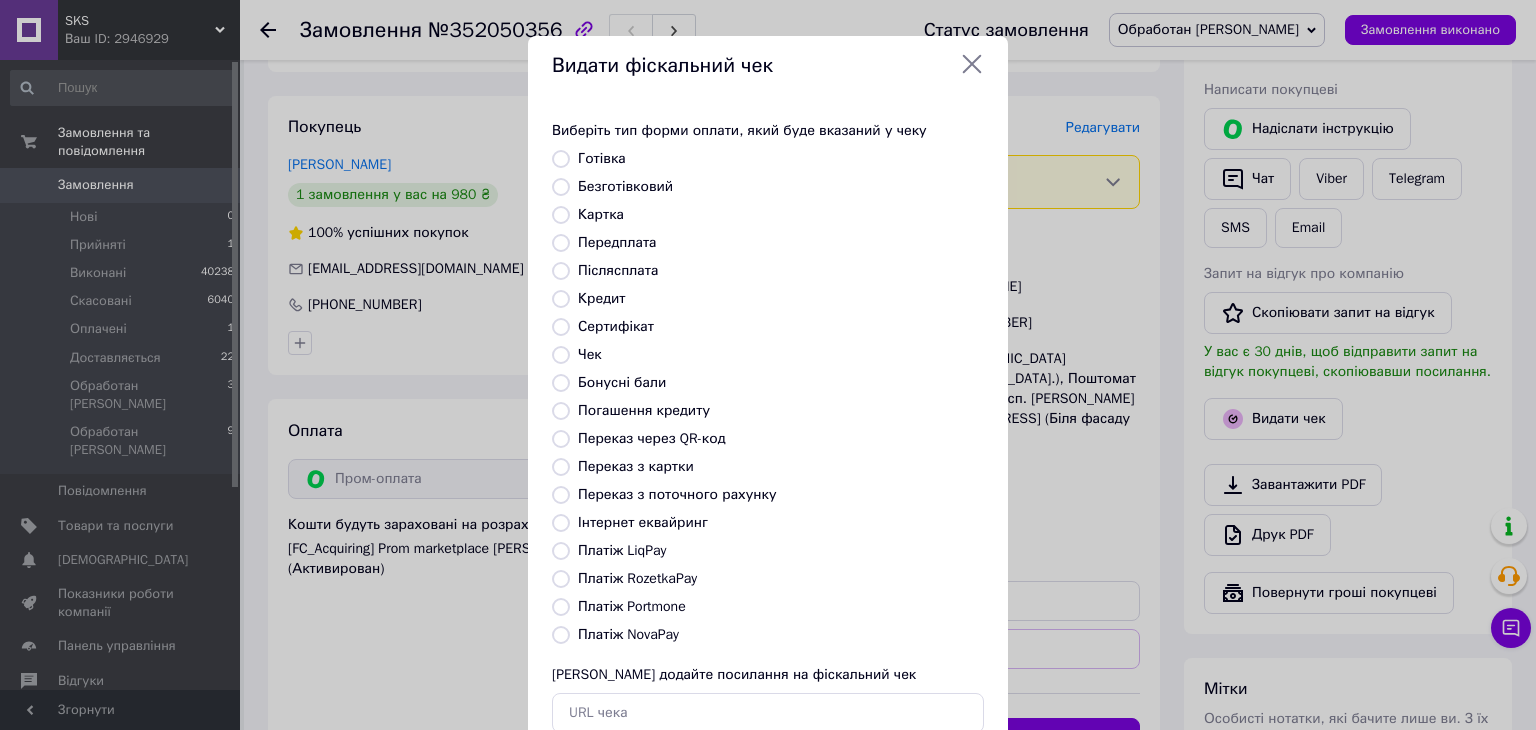 click on "Платіж RozetkaPay" at bounding box center [637, 578] 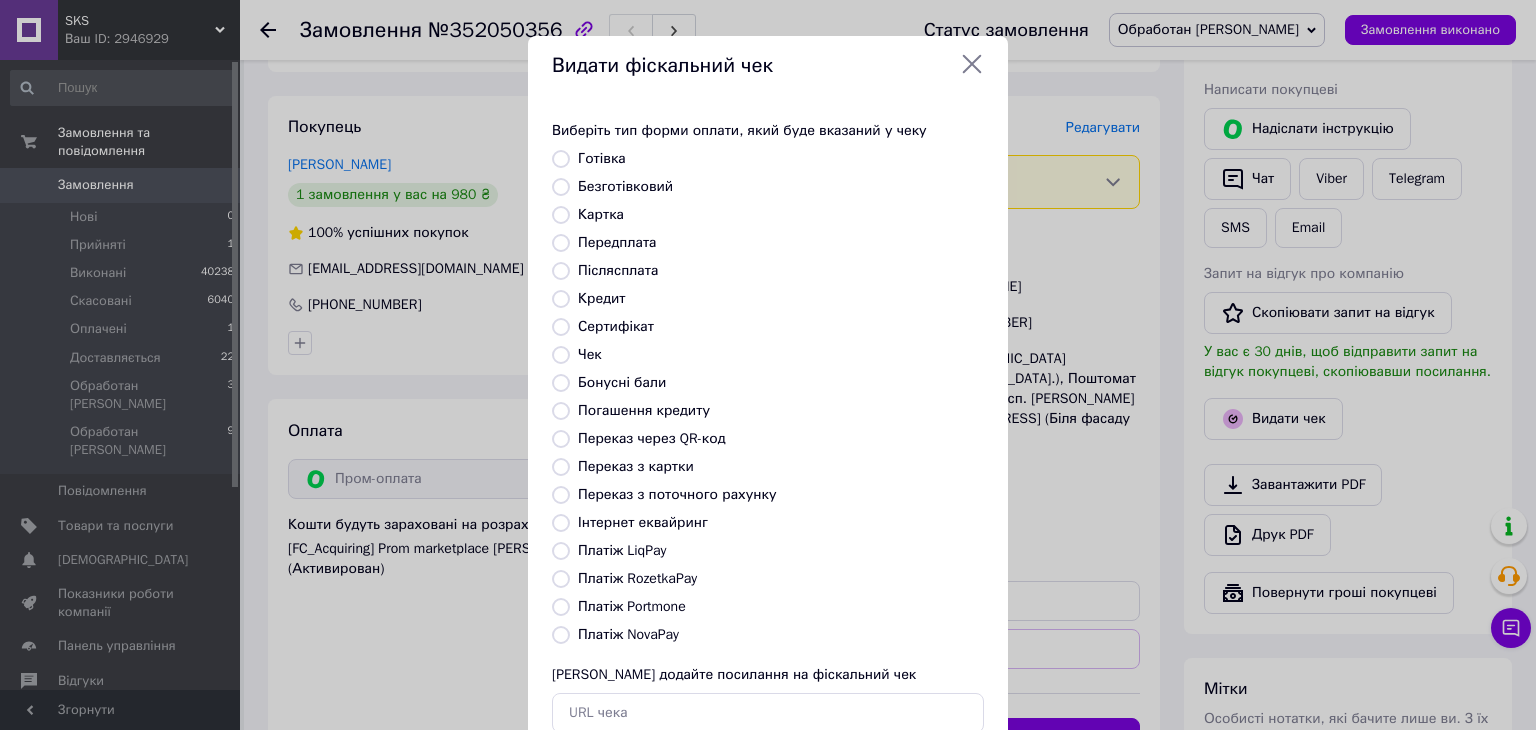 radio on "true" 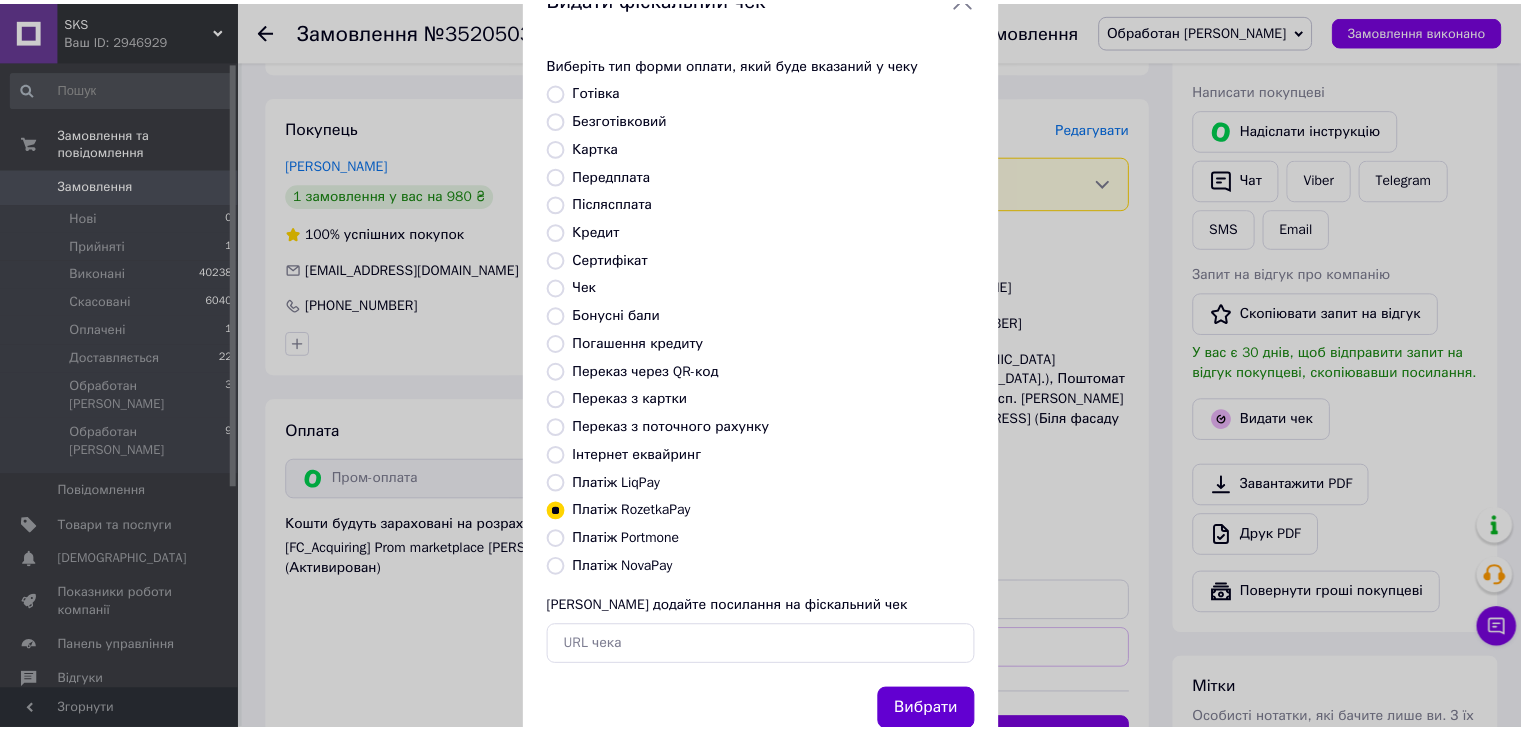 scroll, scrollTop: 128, scrollLeft: 0, axis: vertical 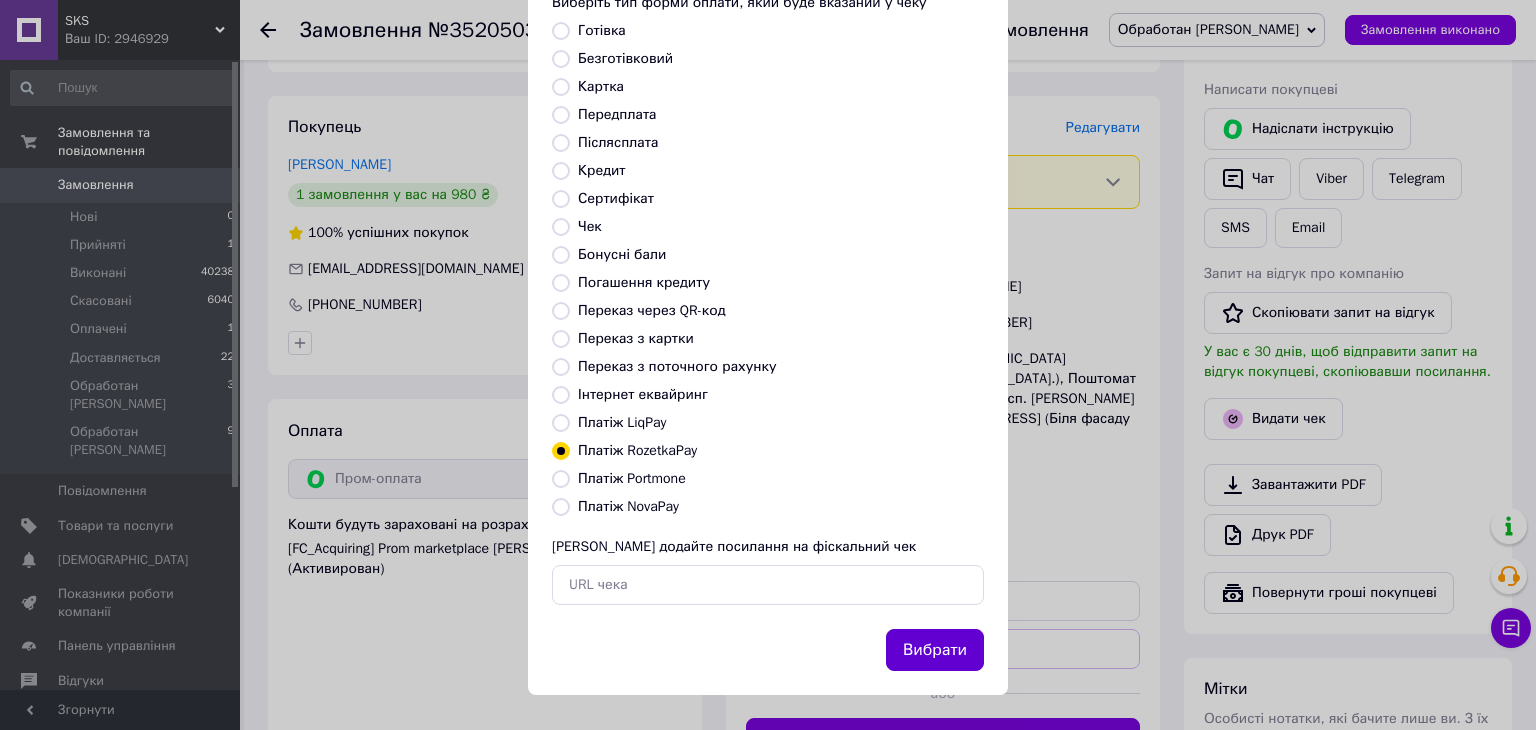 click on "Вибрати" at bounding box center [935, 650] 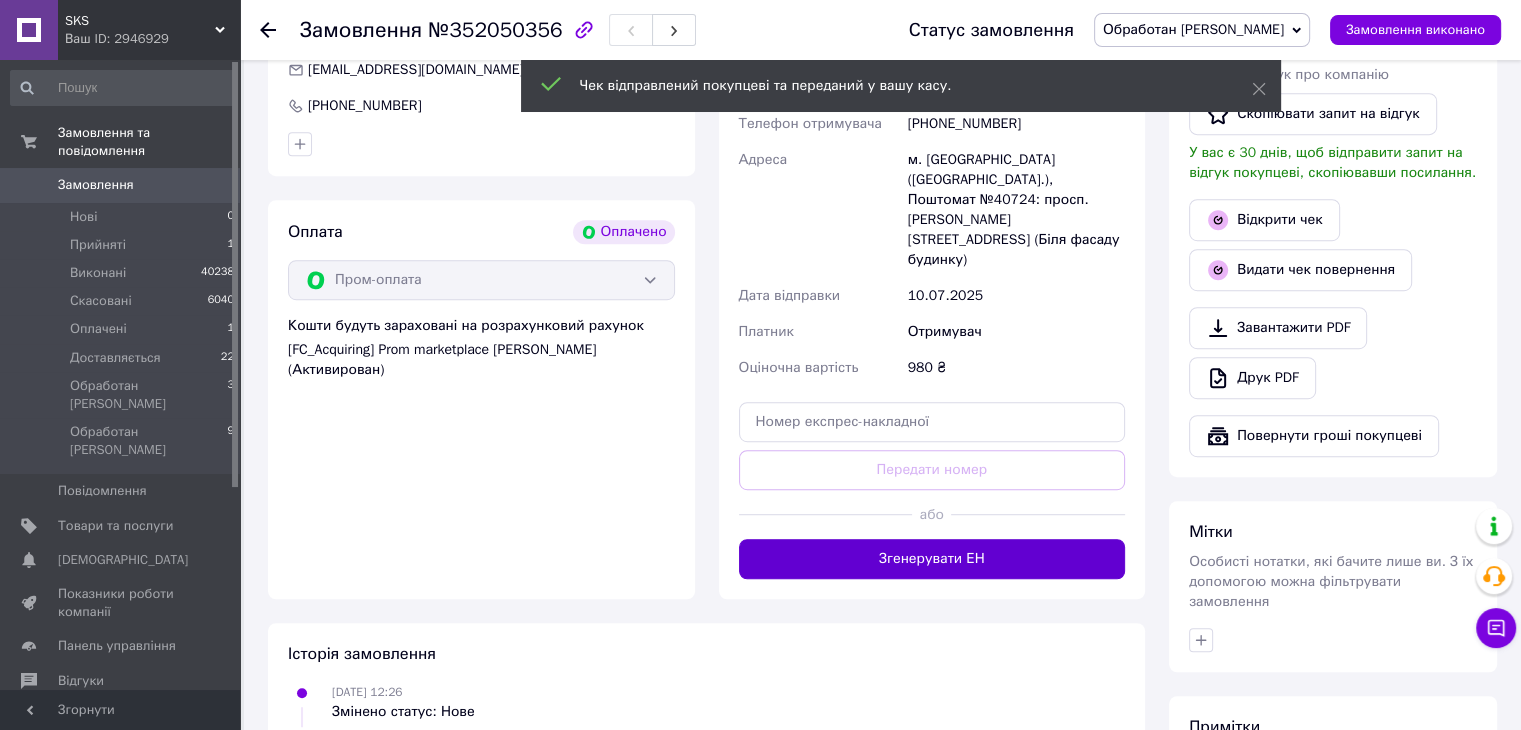 scroll, scrollTop: 1100, scrollLeft: 0, axis: vertical 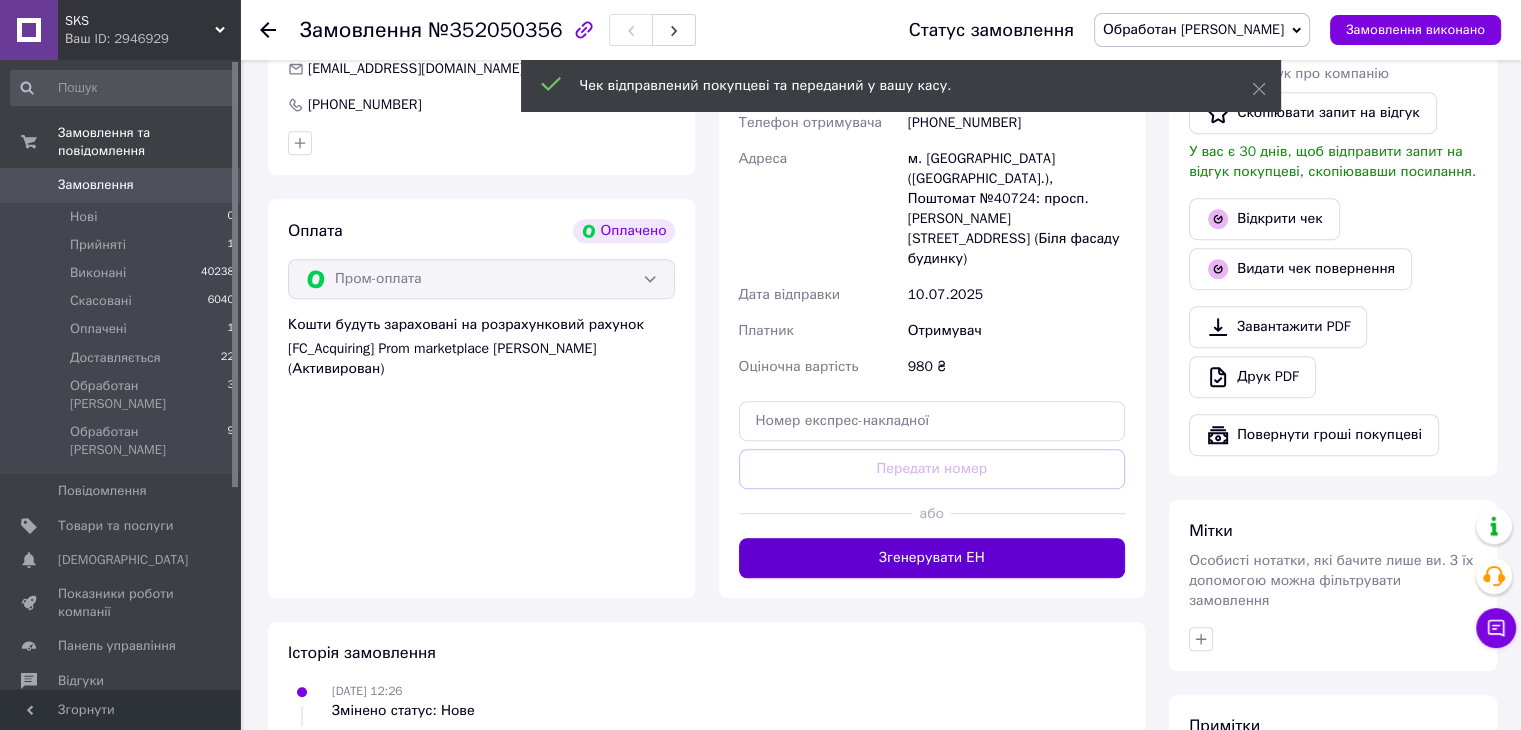 click on "Згенерувати ЕН" at bounding box center [932, 558] 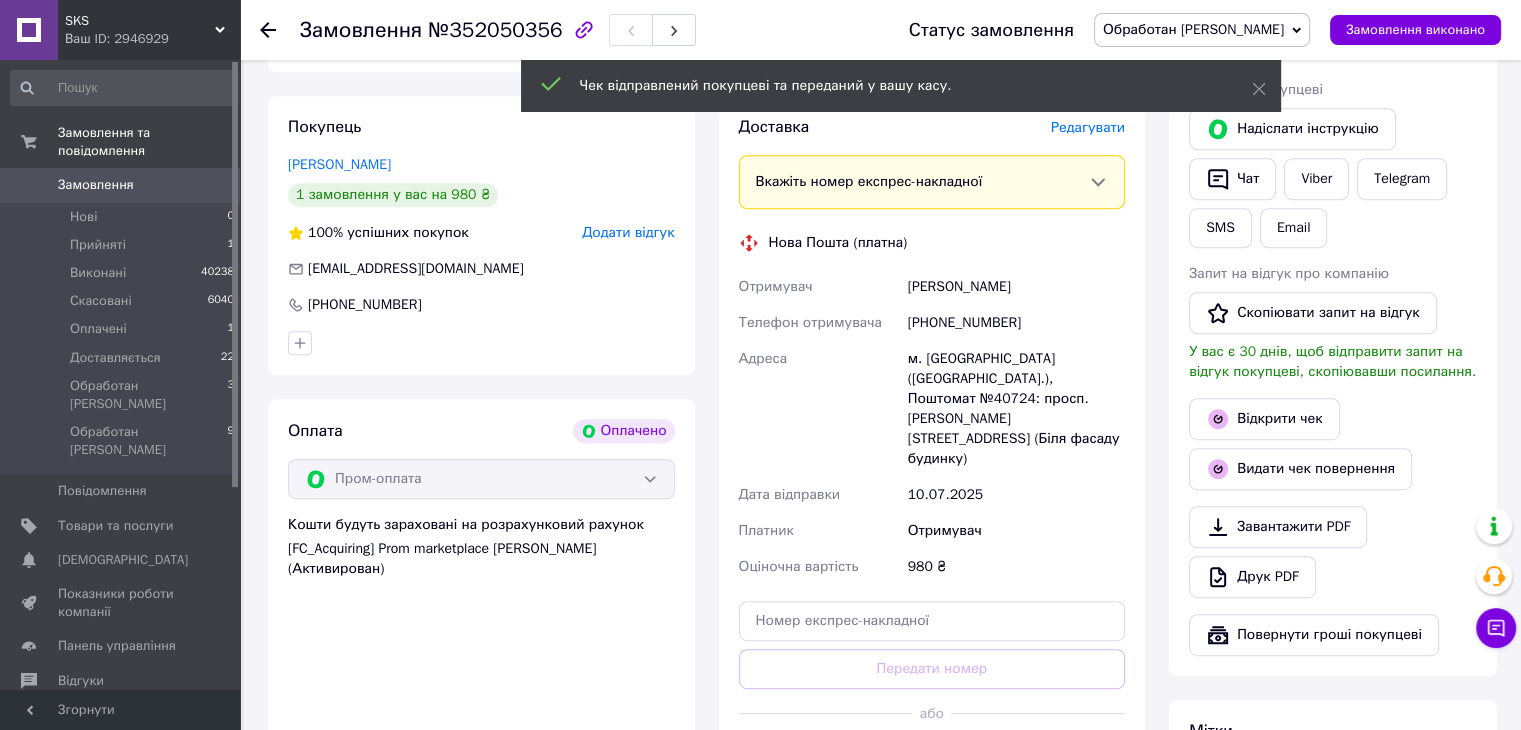 scroll, scrollTop: 900, scrollLeft: 0, axis: vertical 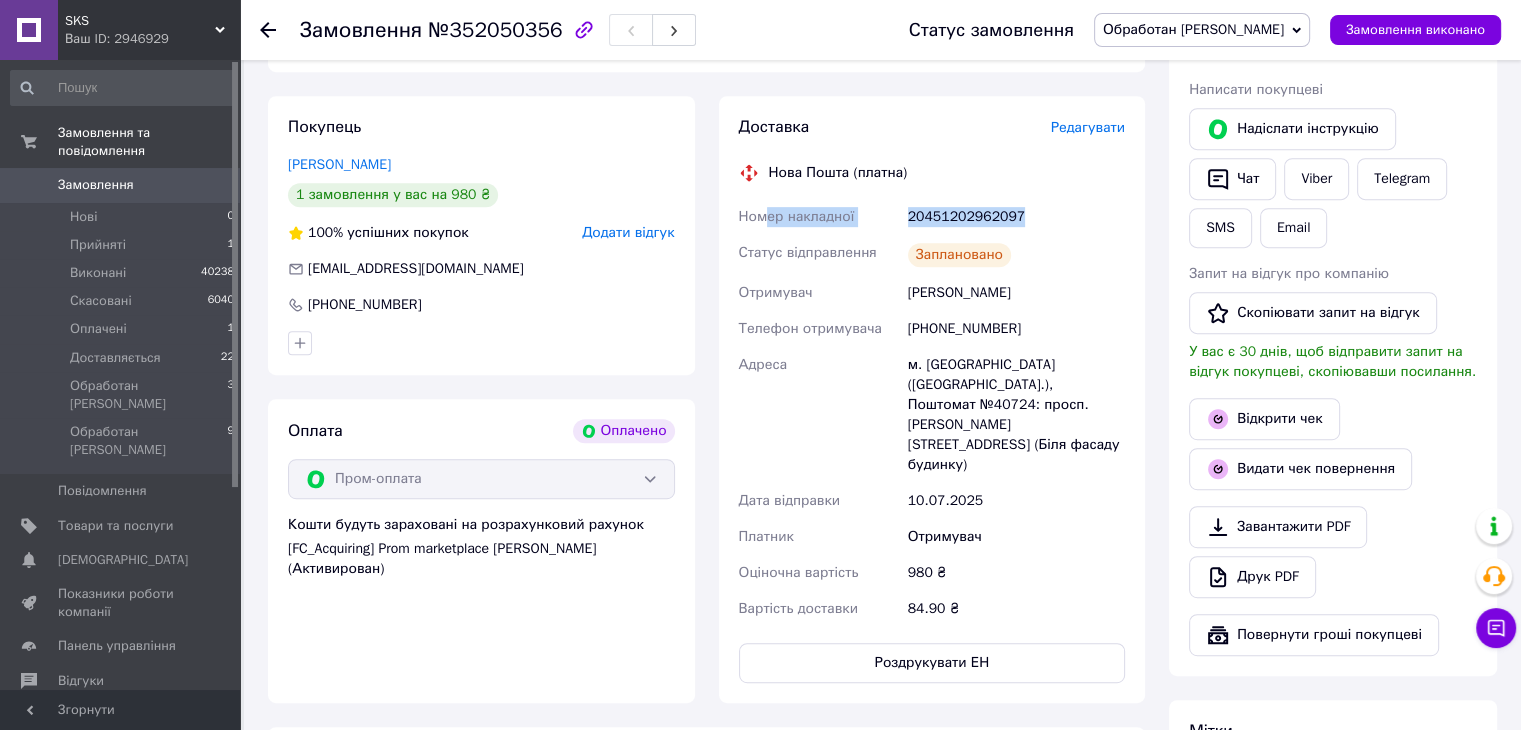 drag, startPoint x: 1026, startPoint y: 219, endPoint x: 764, endPoint y: 215, distance: 262.03052 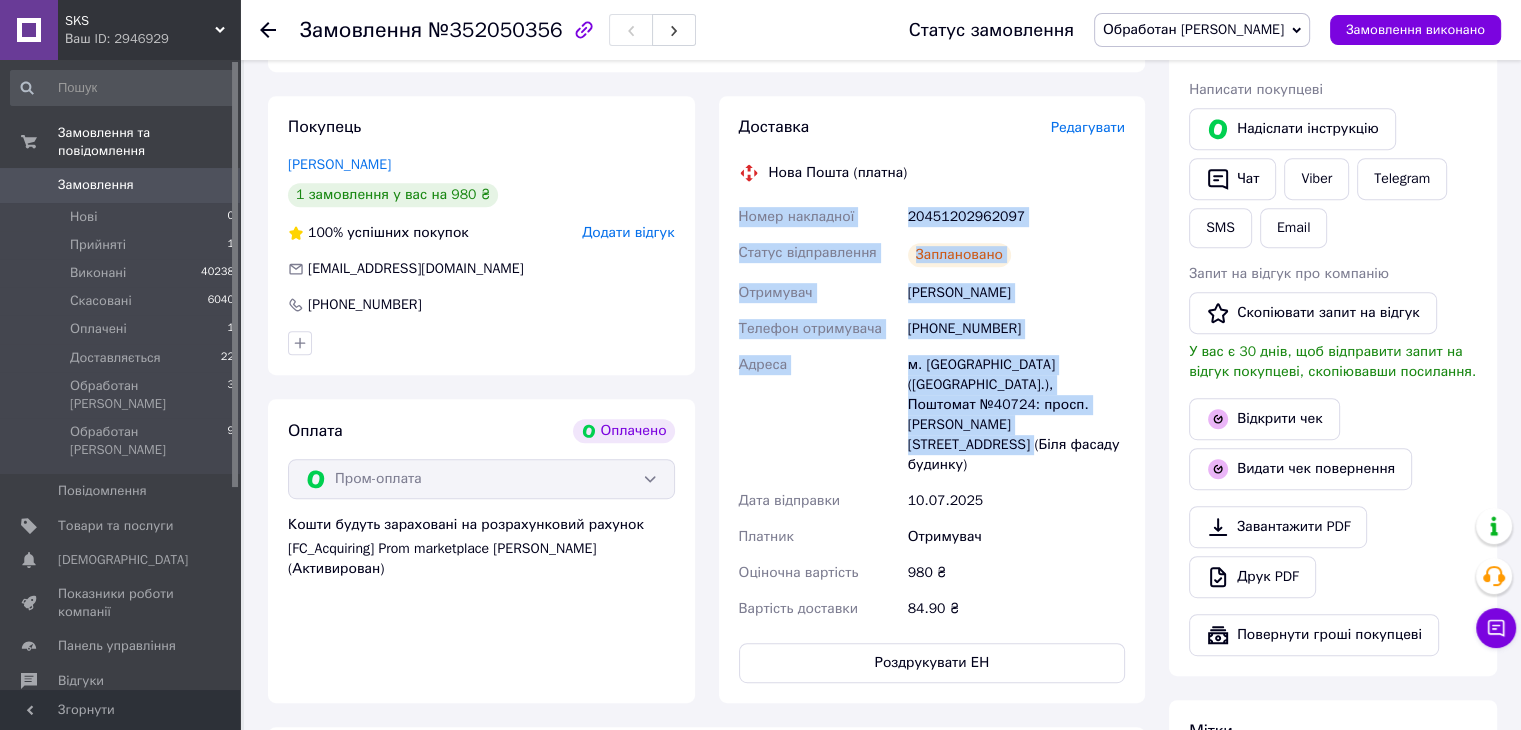 drag, startPoint x: 736, startPoint y: 192, endPoint x: 1106, endPoint y: 421, distance: 435.1333 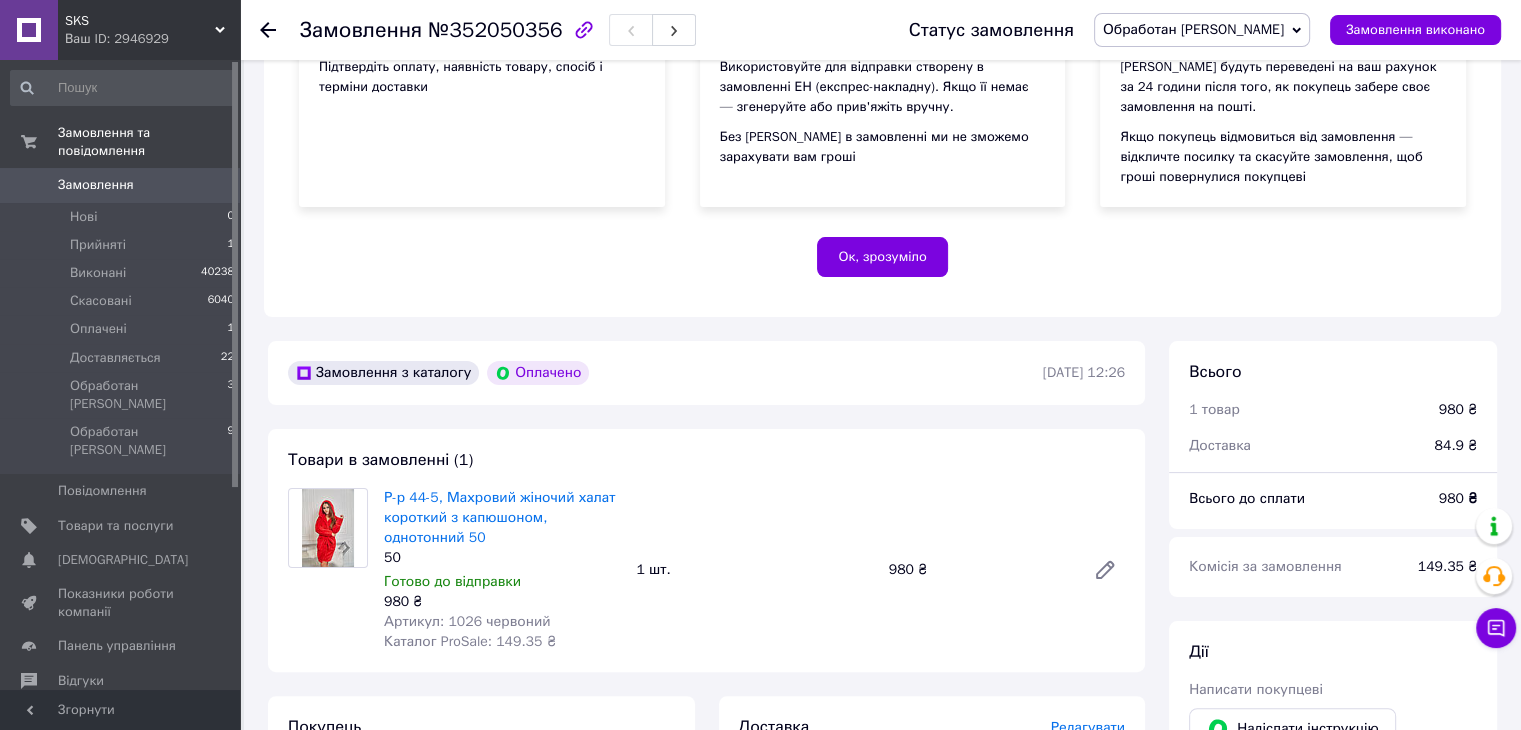 click on "Замовлення" at bounding box center [96, 185] 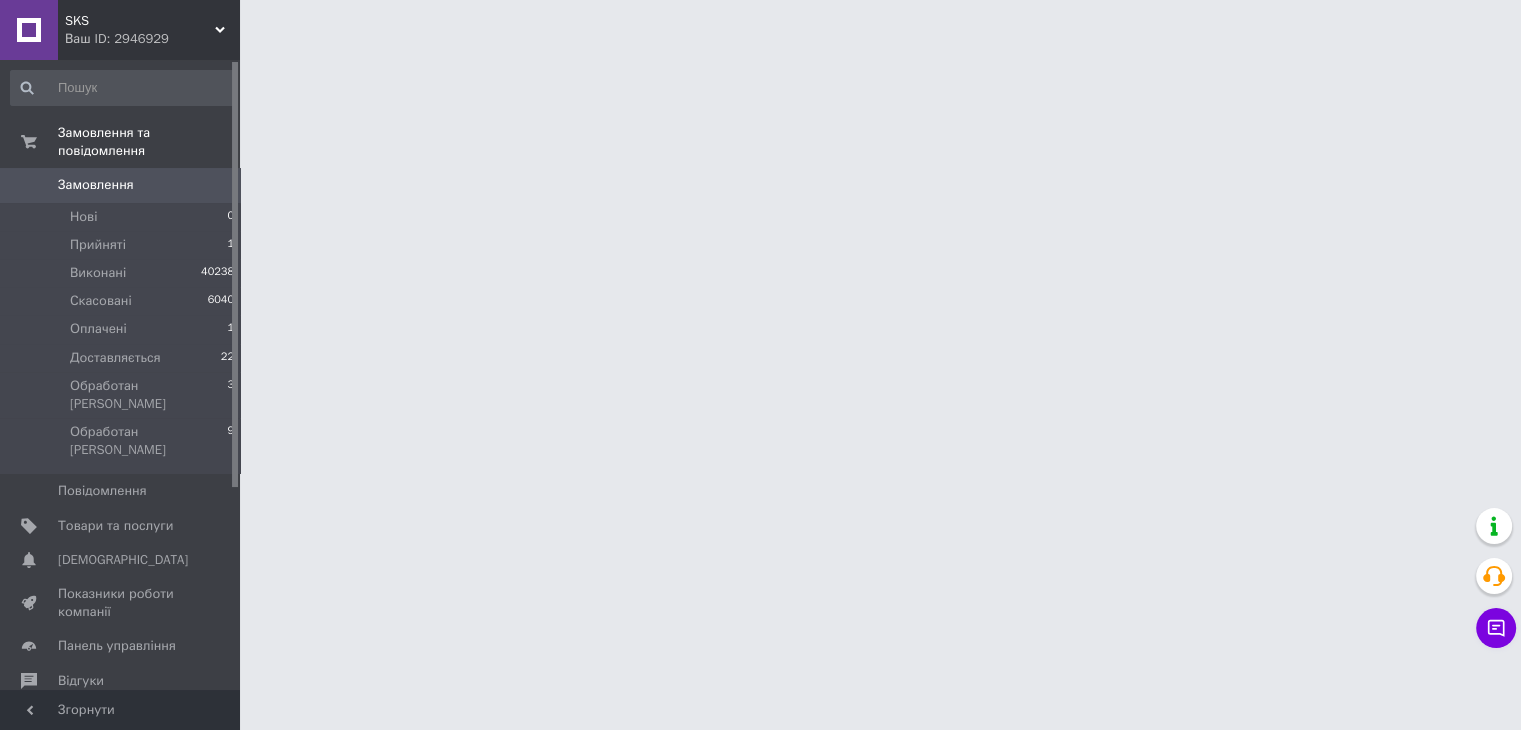 scroll, scrollTop: 0, scrollLeft: 0, axis: both 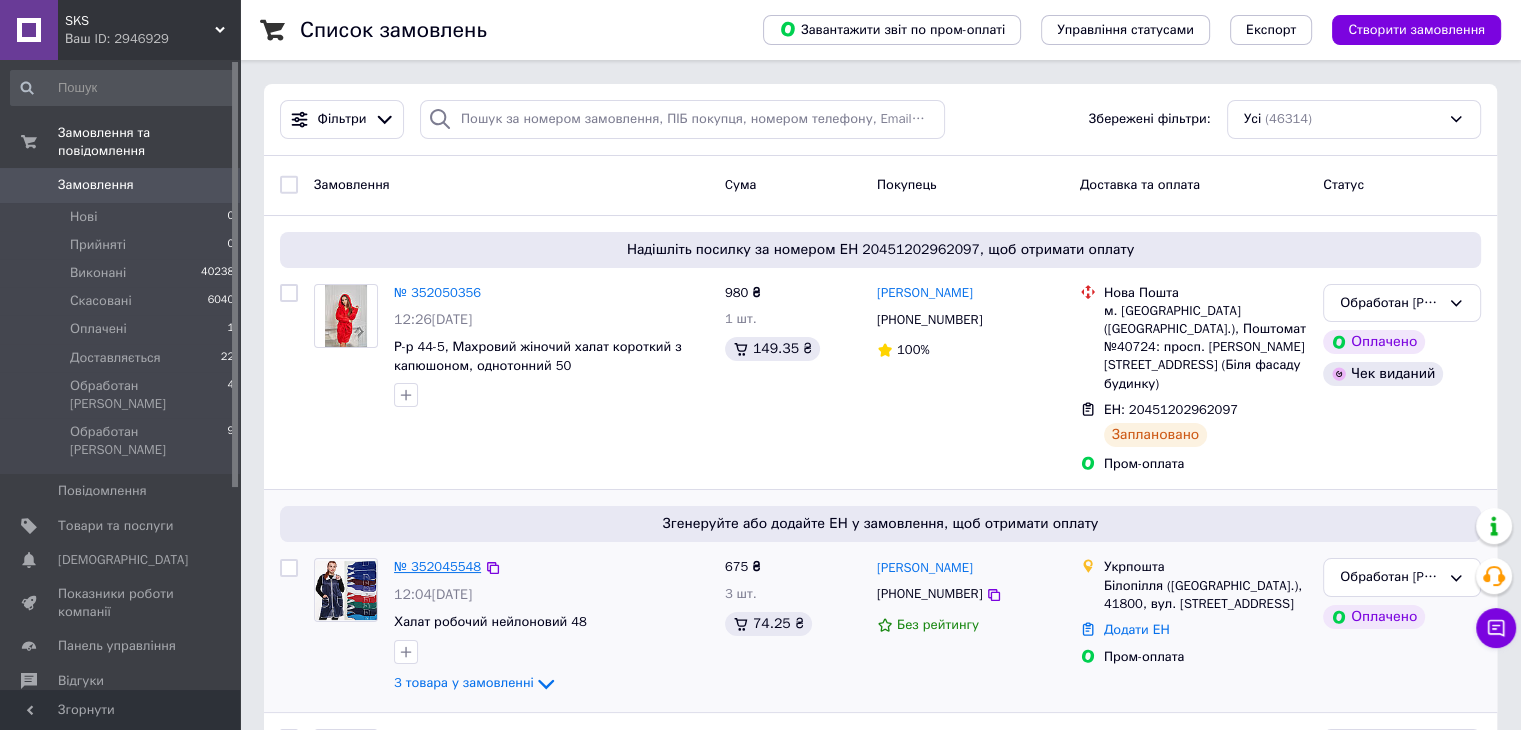 click on "№ 352045548" at bounding box center (437, 566) 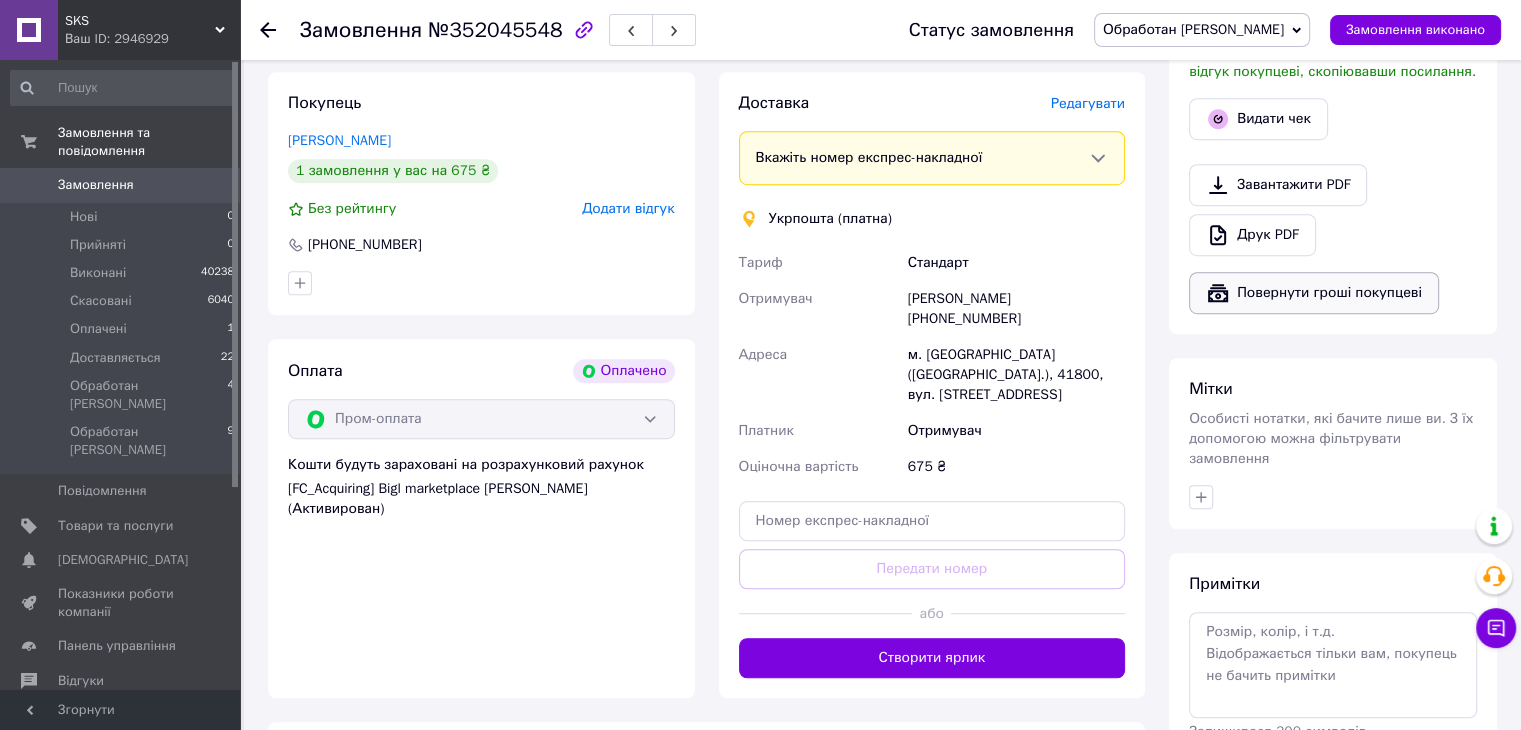 scroll, scrollTop: 1000, scrollLeft: 0, axis: vertical 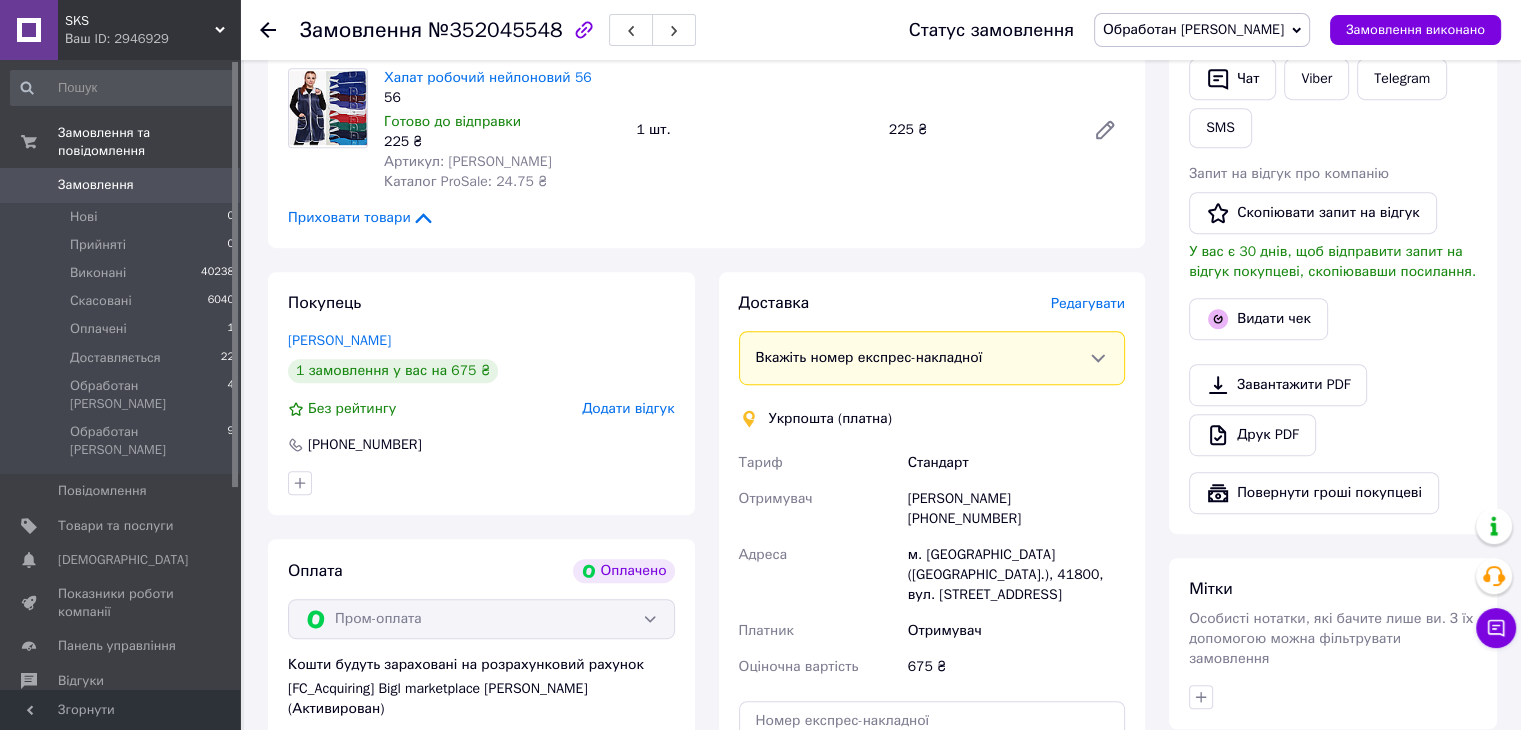 click on "Замовлення" at bounding box center [121, 185] 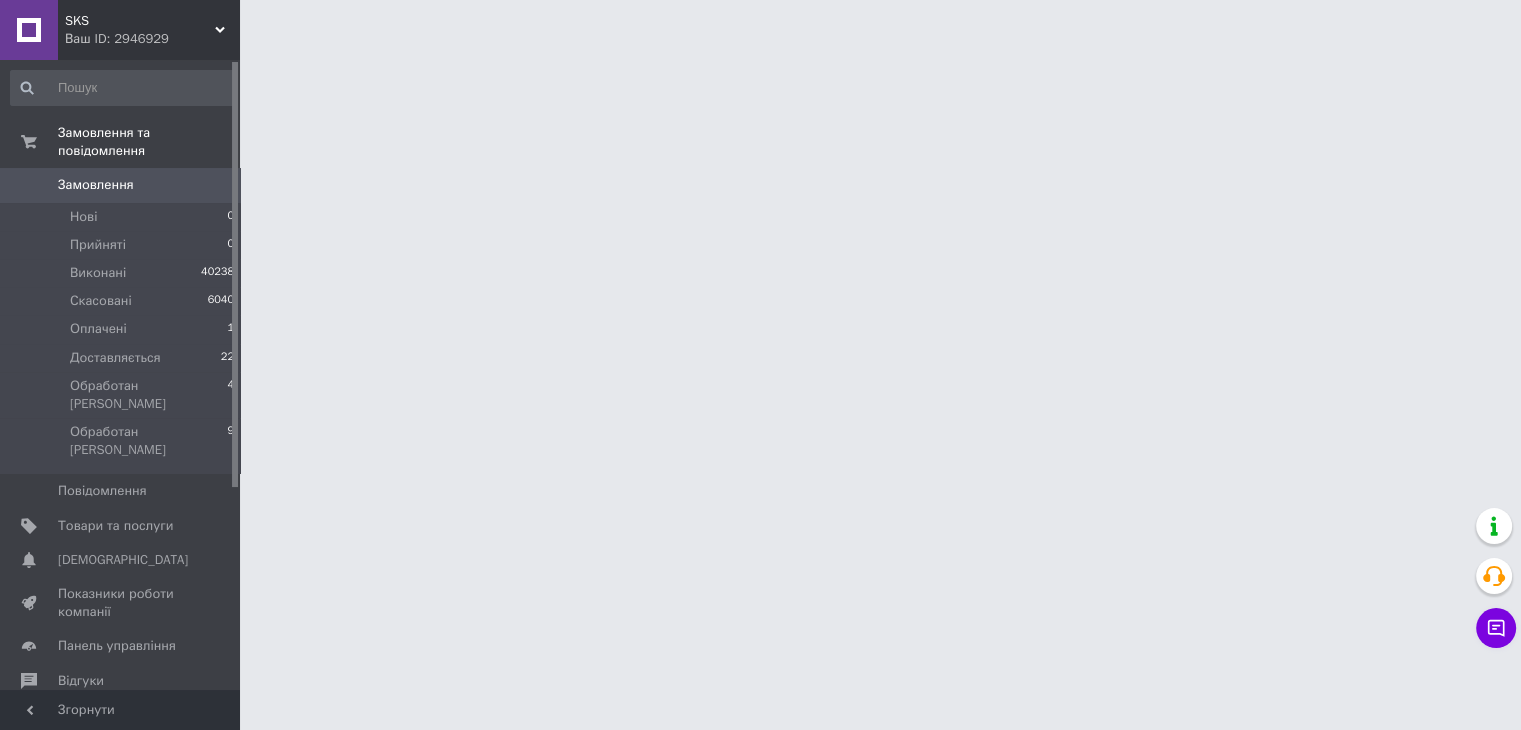 scroll, scrollTop: 0, scrollLeft: 0, axis: both 